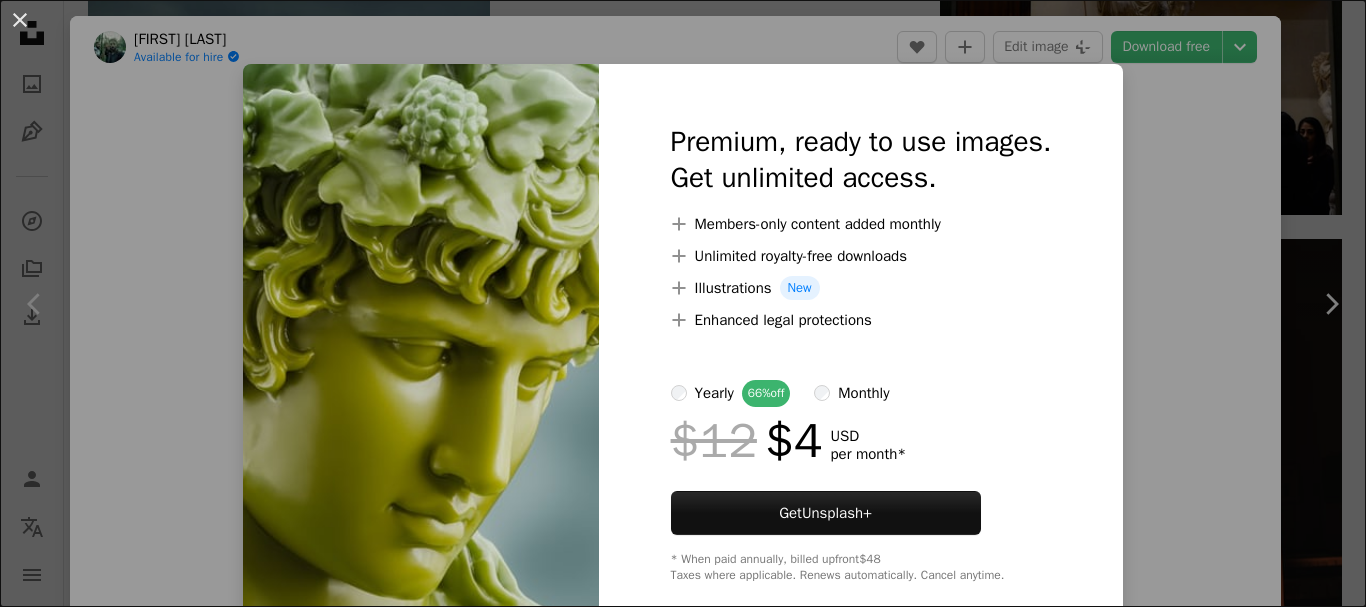 scroll, scrollTop: 2600, scrollLeft: 0, axis: vertical 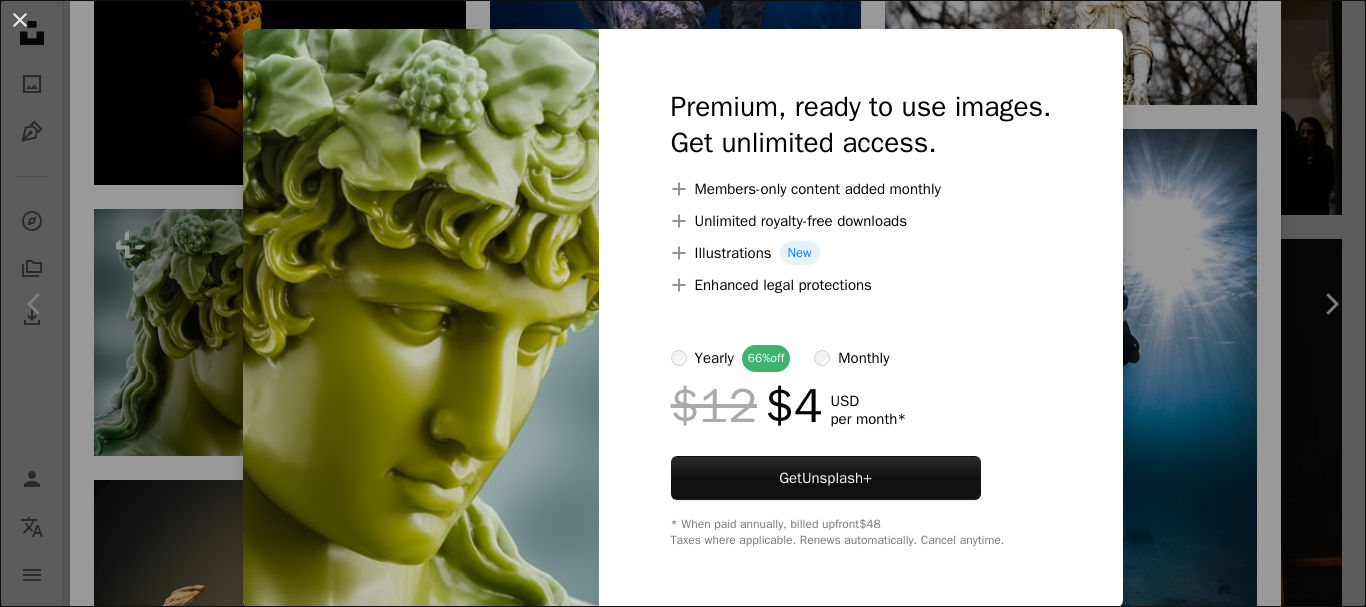 click on "An X shape Premium, ready to use images. Get unlimited access. A plus sign Members-only content added monthly A plus sign Unlimited royalty-free downloads A plus sign Illustrations  New A plus sign Enhanced legal protections yearly 66%  off monthly $12   $4 USD per month * Get  Unsplash+ * When paid annually, billed upfront  $48 Taxes where applicable. Renews automatically. Cancel anytime." at bounding box center [683, 303] 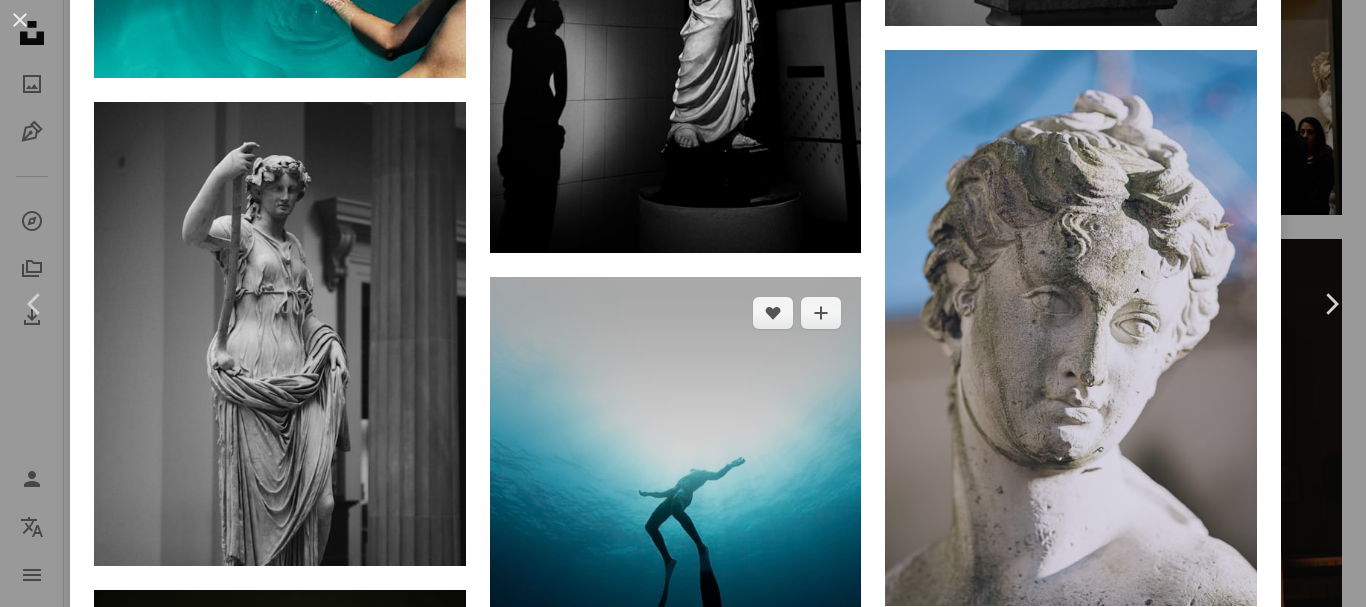 scroll, scrollTop: 7610, scrollLeft: 0, axis: vertical 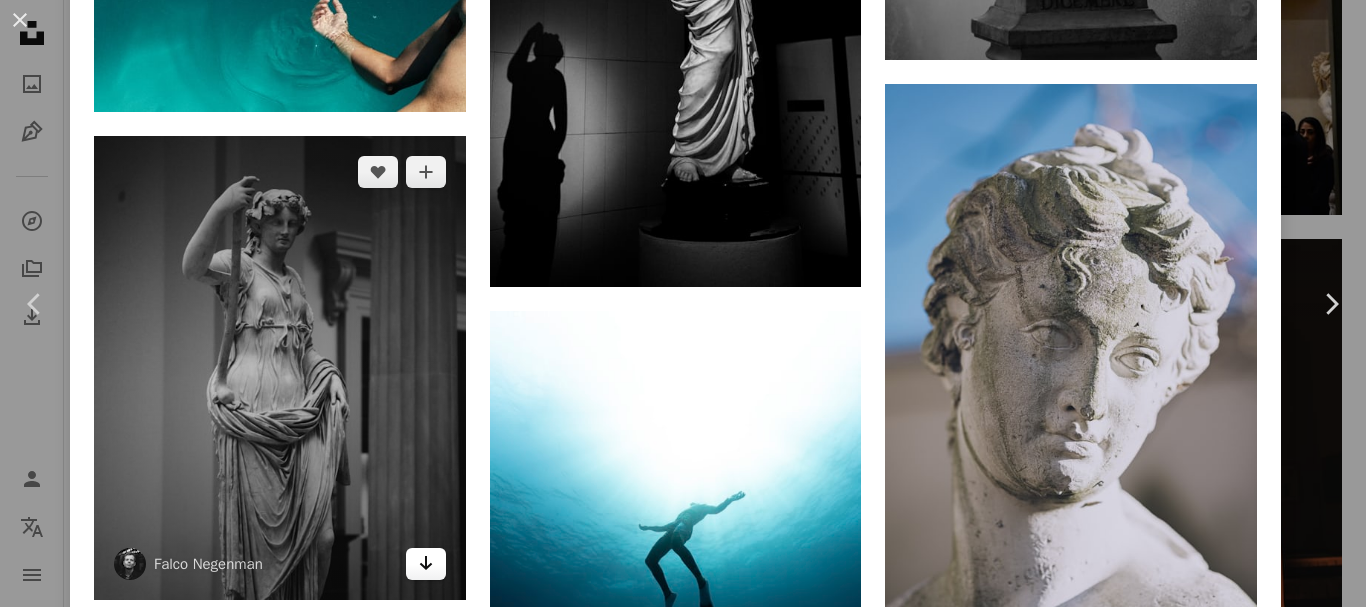 click on "Arrow pointing down" 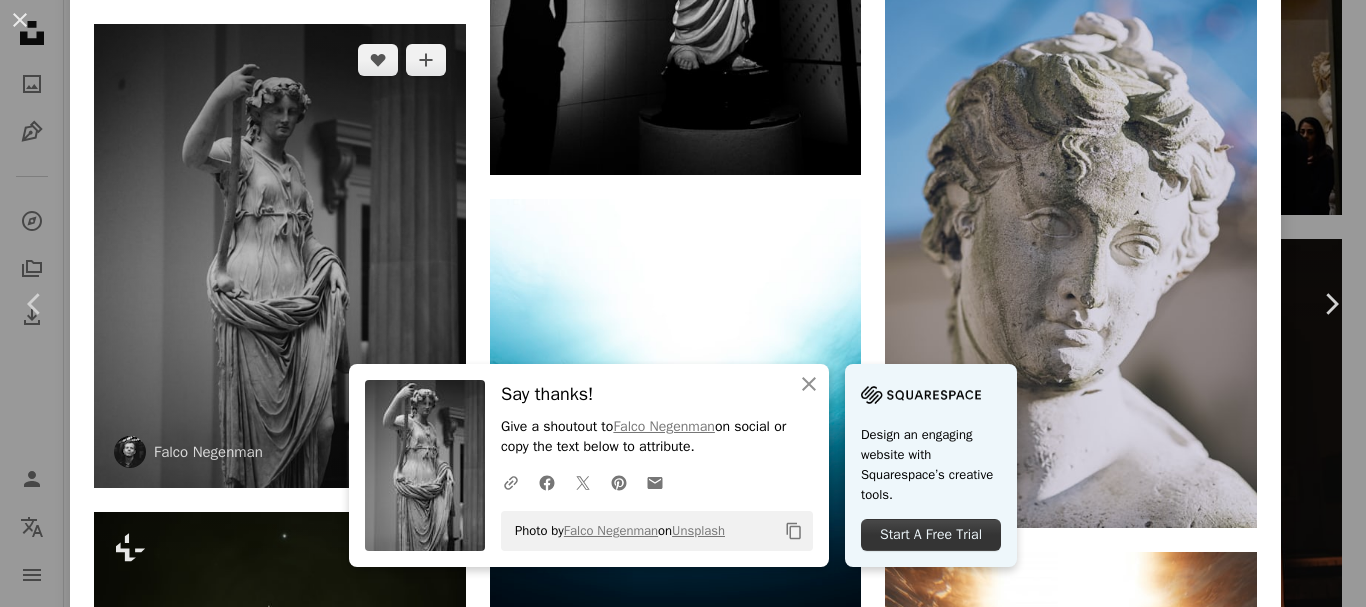 scroll, scrollTop: 8210, scrollLeft: 0, axis: vertical 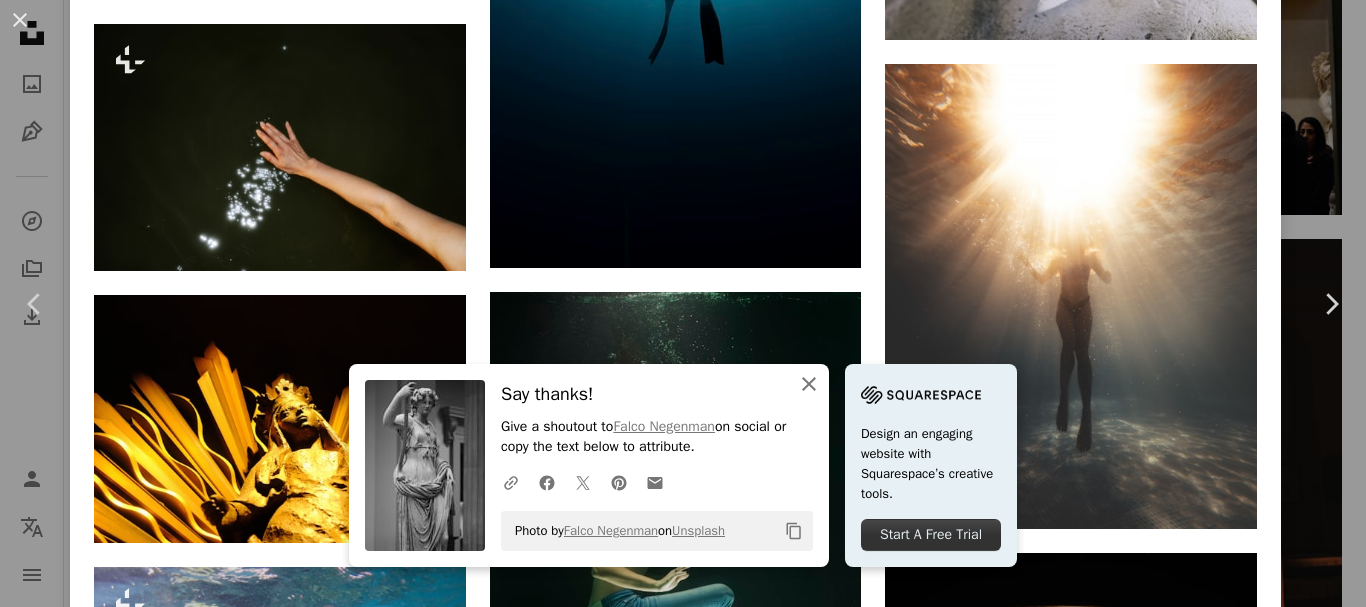 click 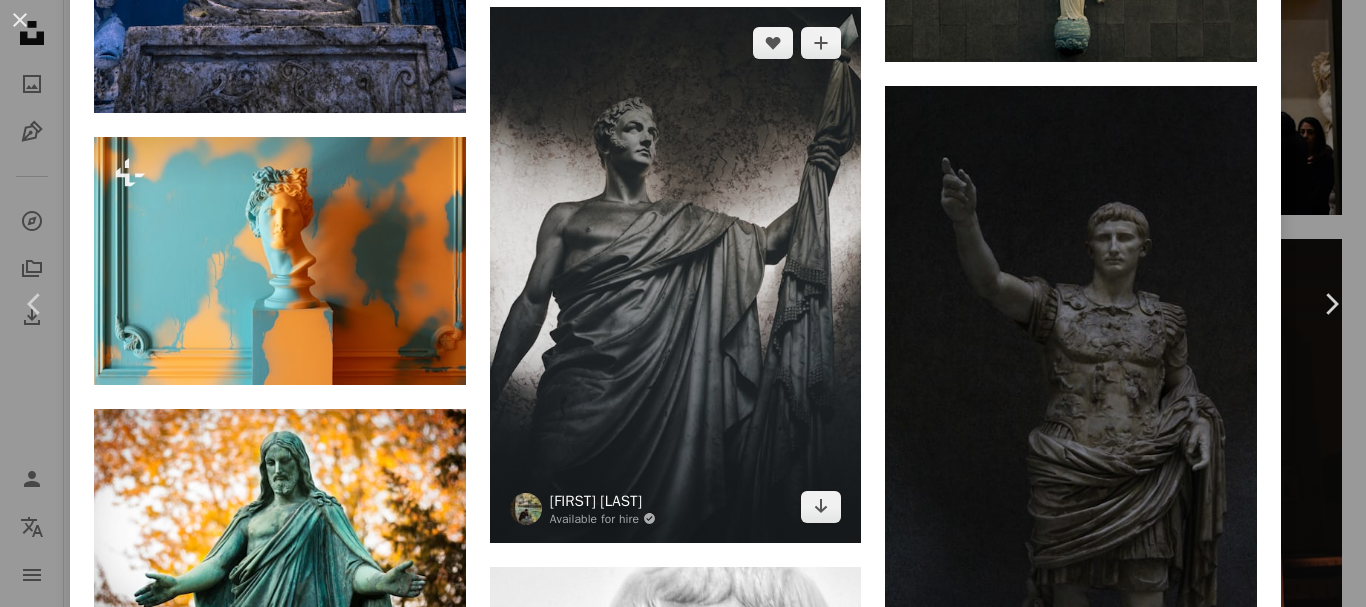 scroll, scrollTop: 10008, scrollLeft: 0, axis: vertical 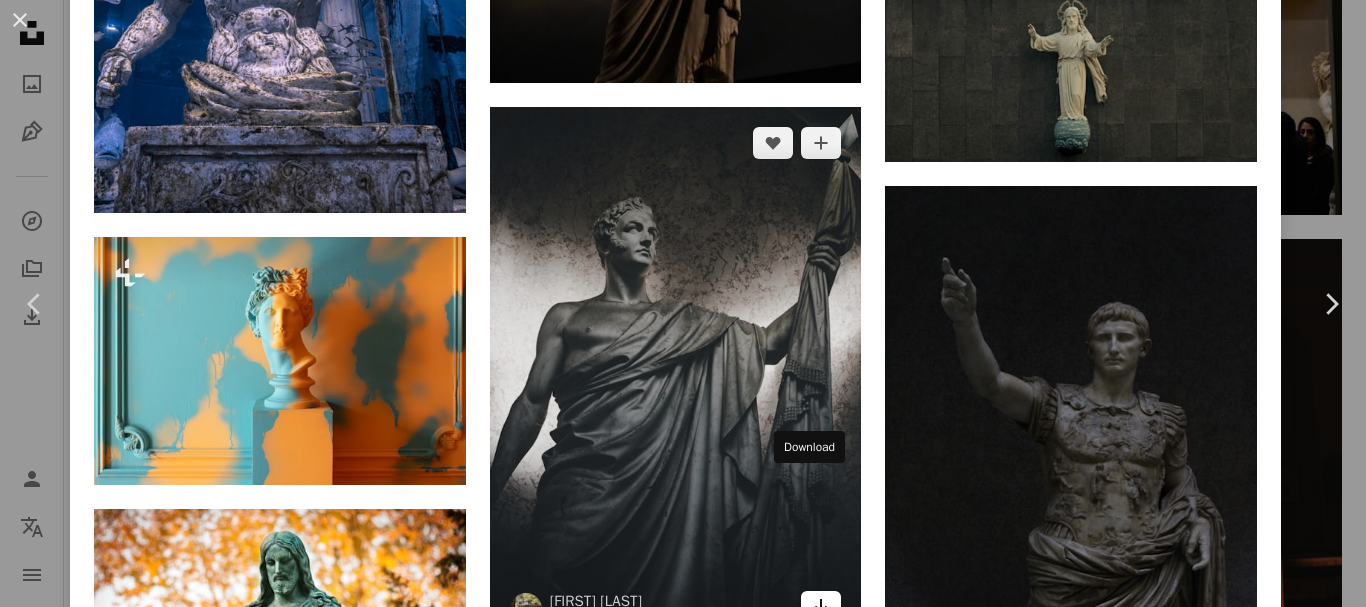 click on "Arrow pointing down" 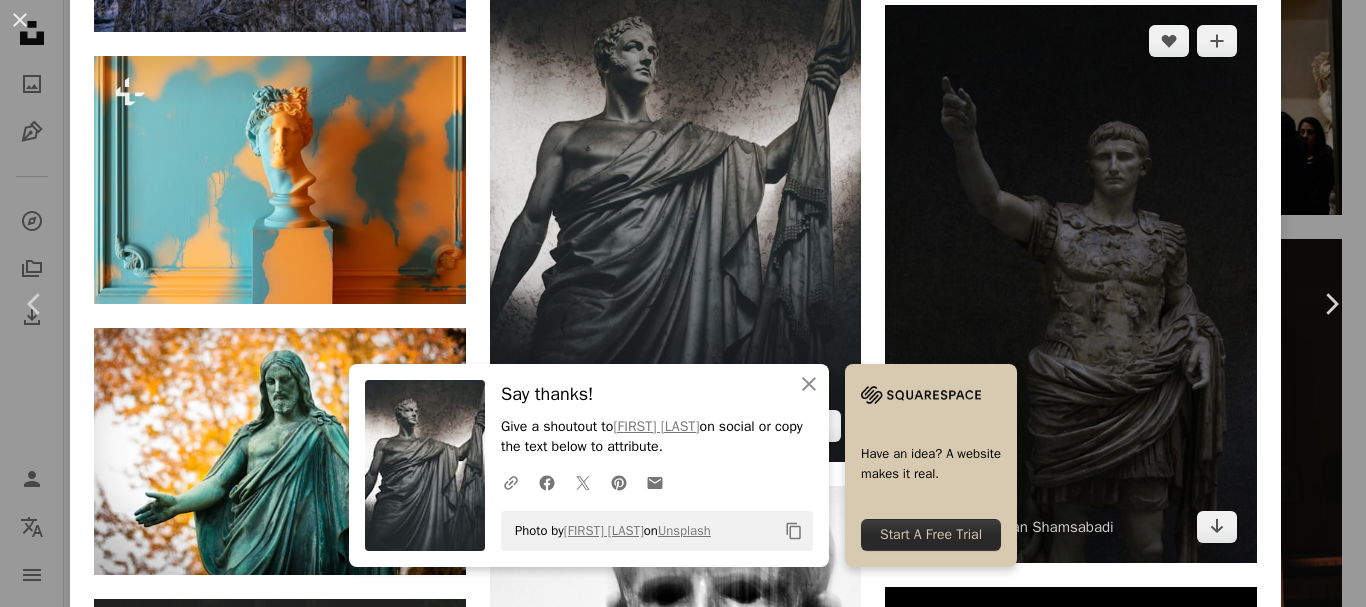 scroll, scrollTop: 10408, scrollLeft: 0, axis: vertical 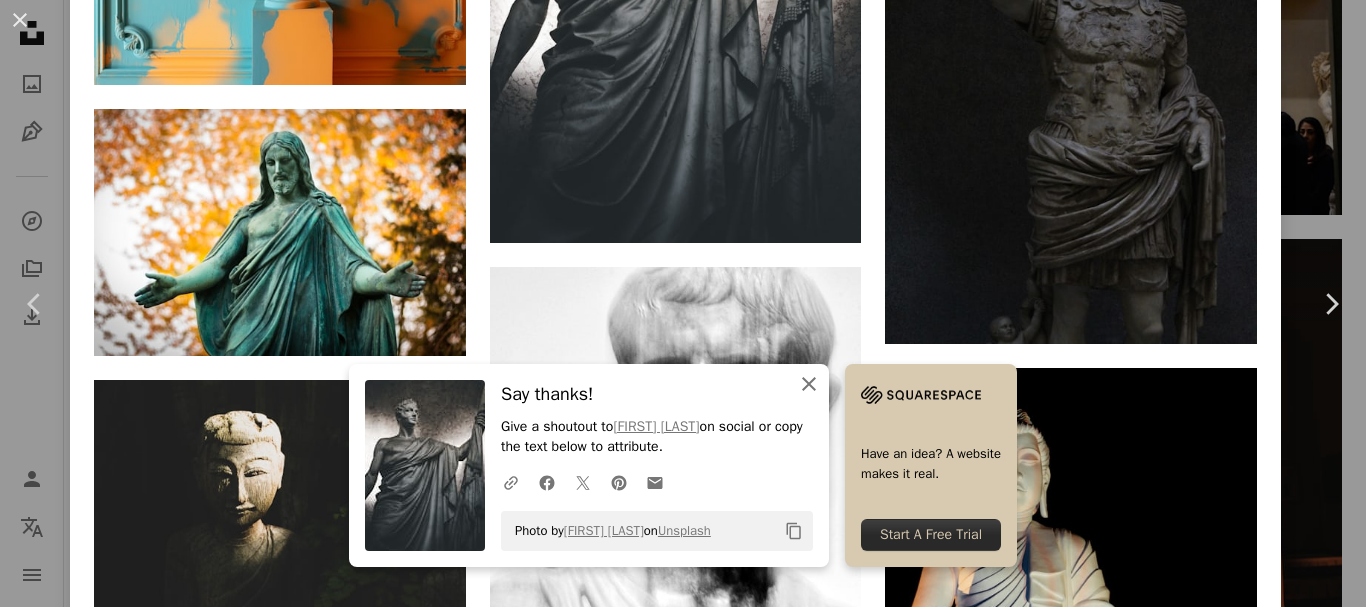 click on "An X shape" 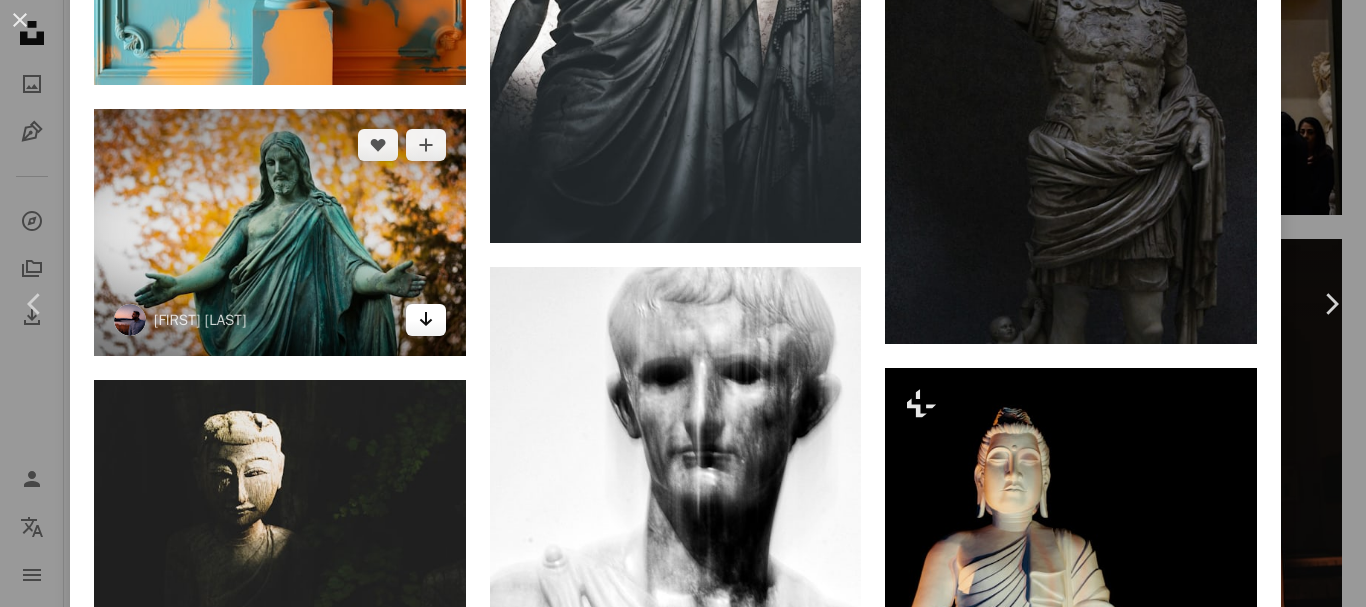 click on "Arrow pointing down" 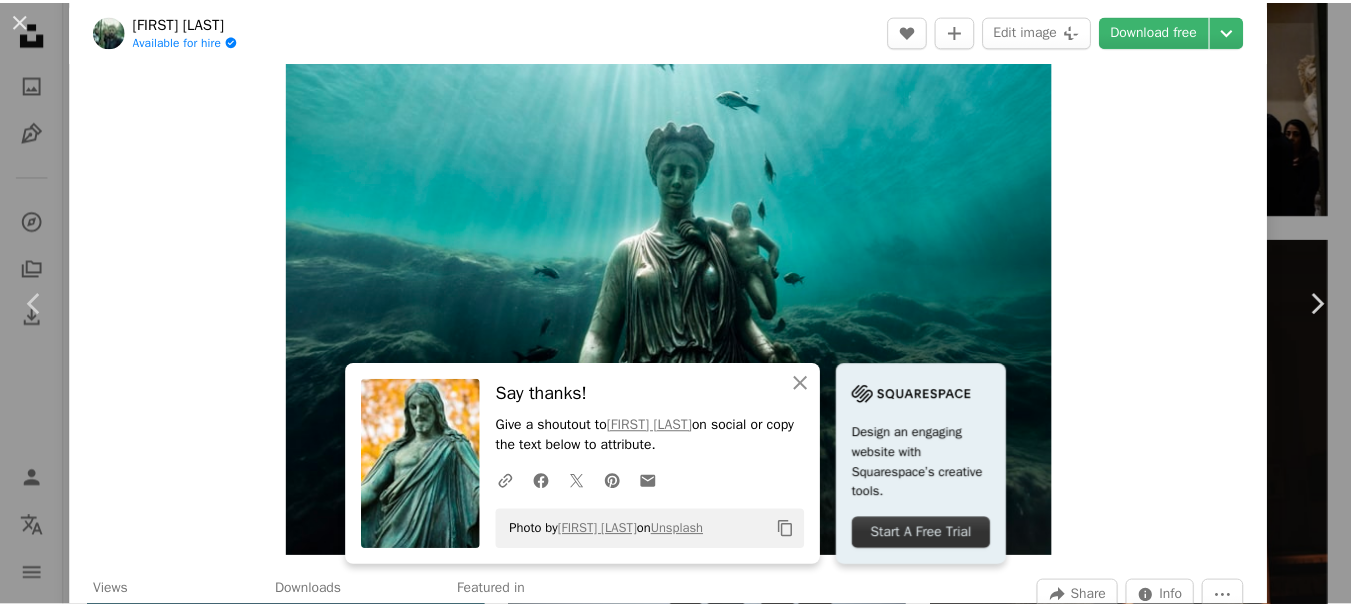 scroll, scrollTop: 0, scrollLeft: 0, axis: both 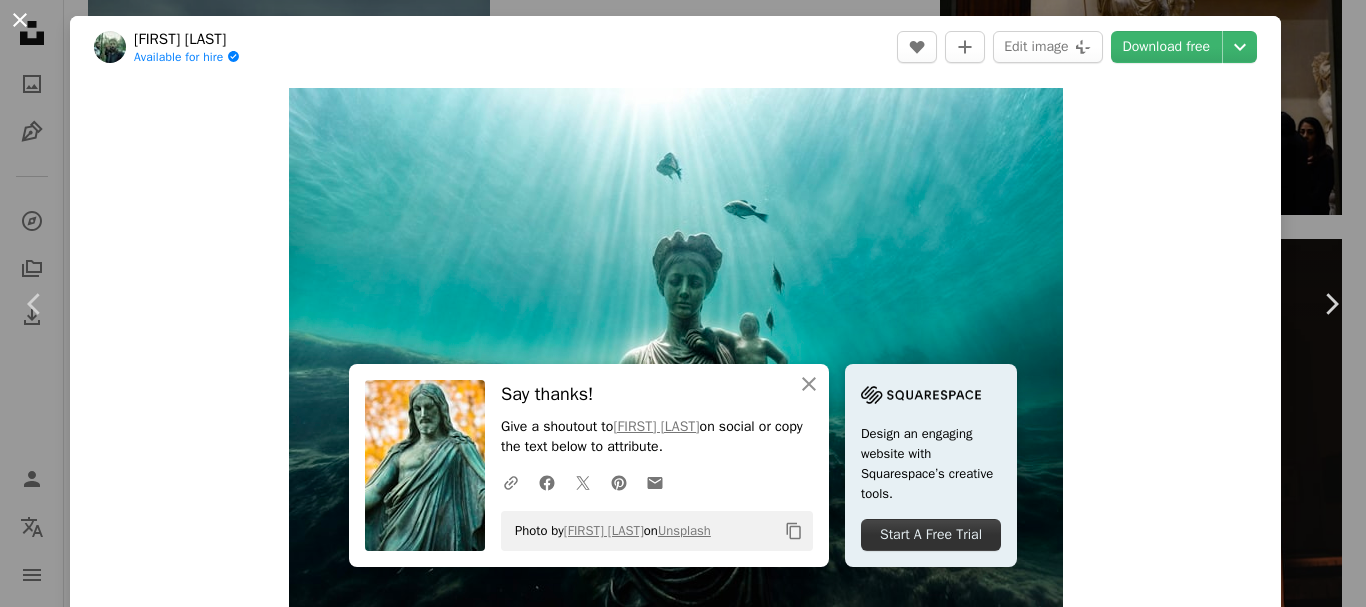 click on "An X shape" at bounding box center [20, 20] 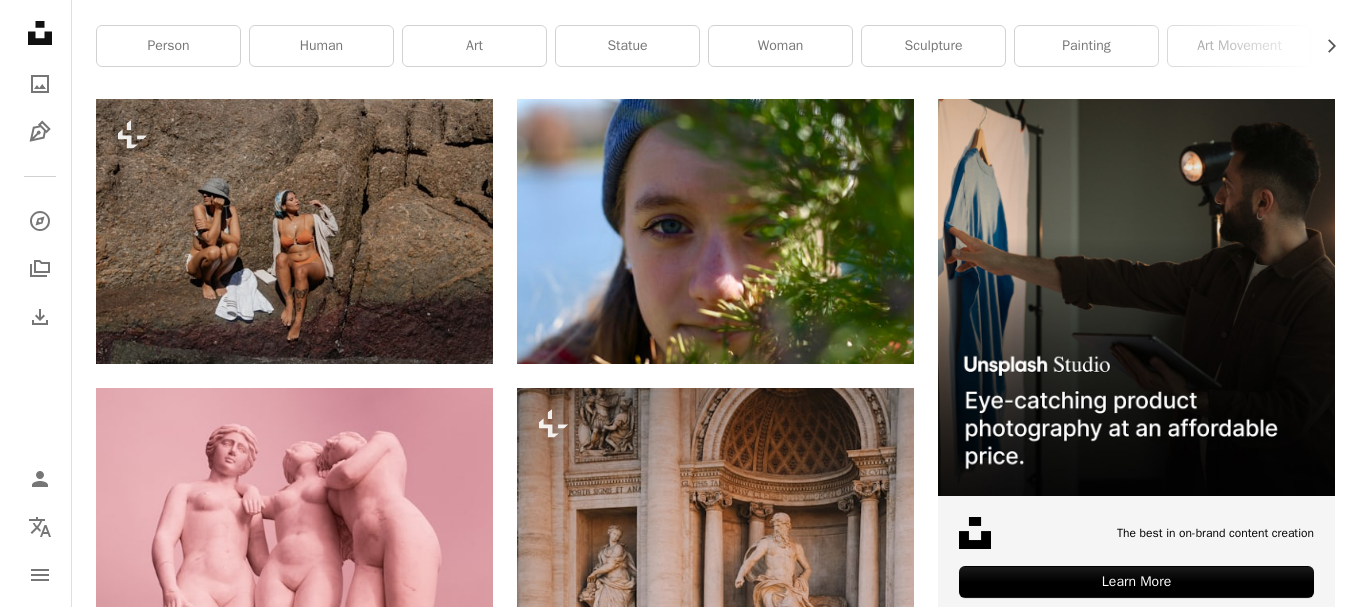 scroll, scrollTop: 800, scrollLeft: 0, axis: vertical 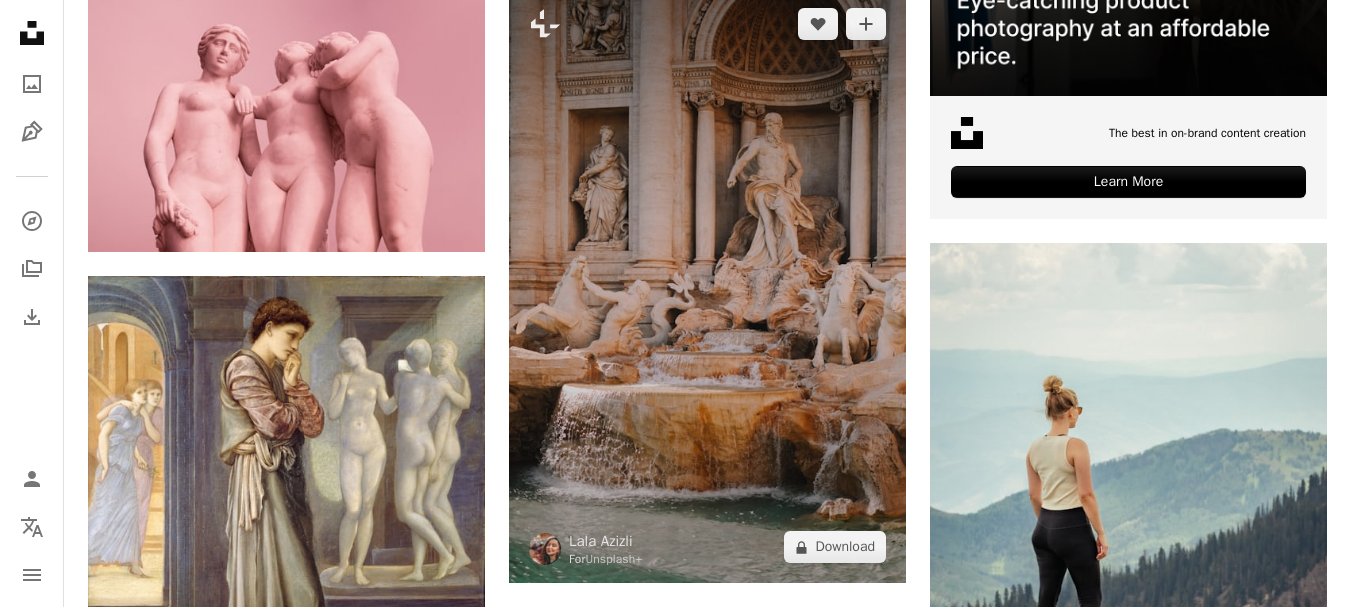 click at bounding box center (707, 286) 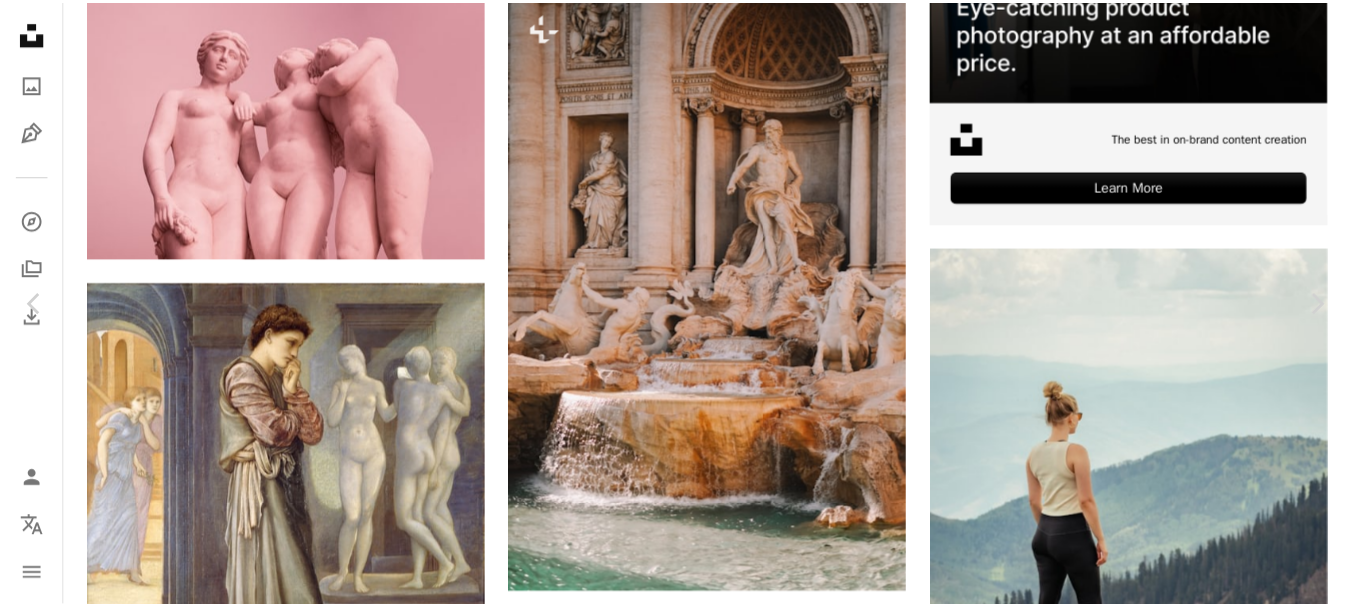 scroll, scrollTop: 0, scrollLeft: 0, axis: both 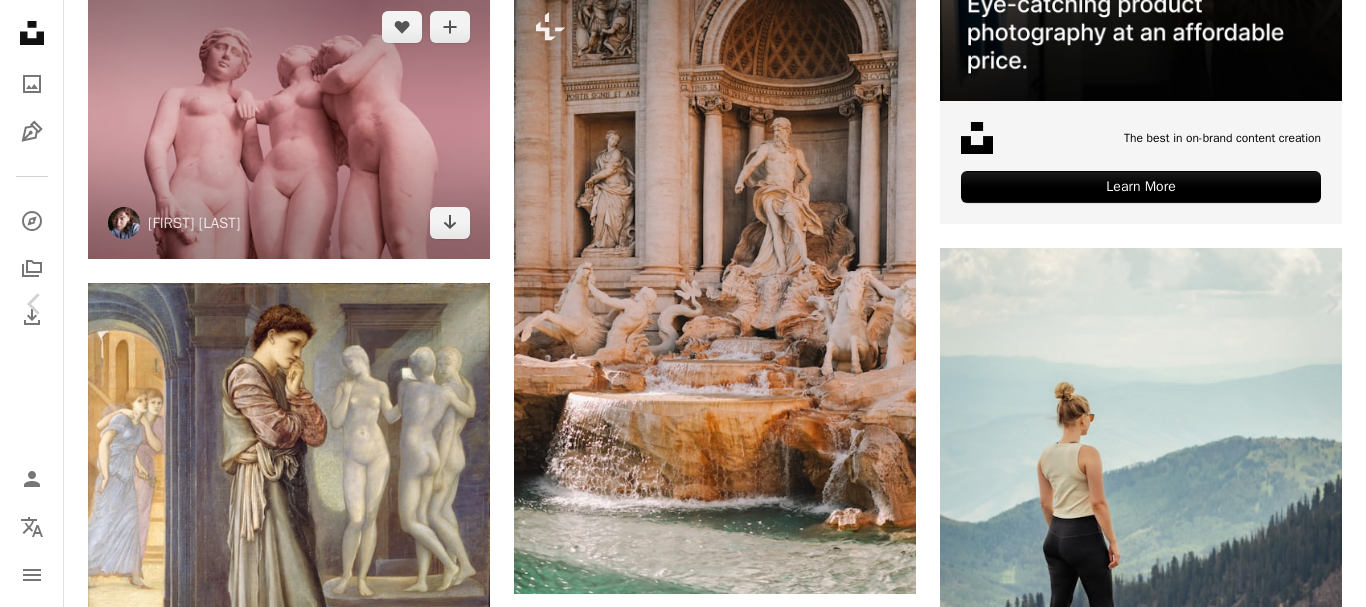 click on "An X shape" at bounding box center [20, 20] 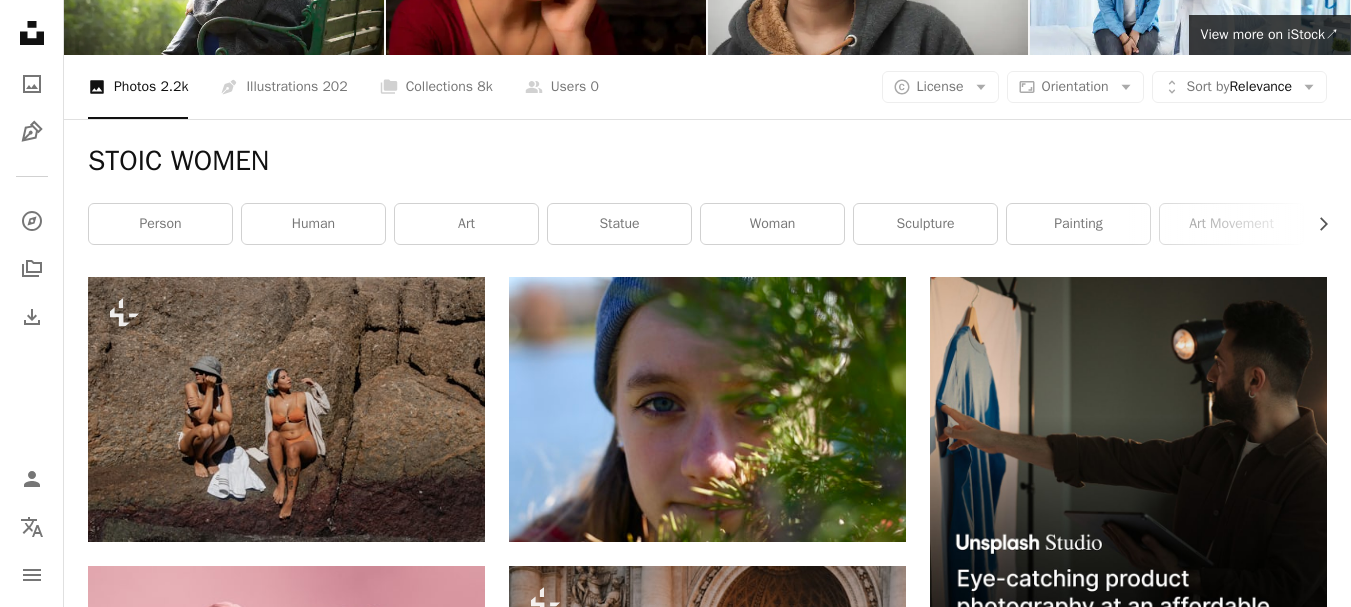 scroll, scrollTop: 0, scrollLeft: 0, axis: both 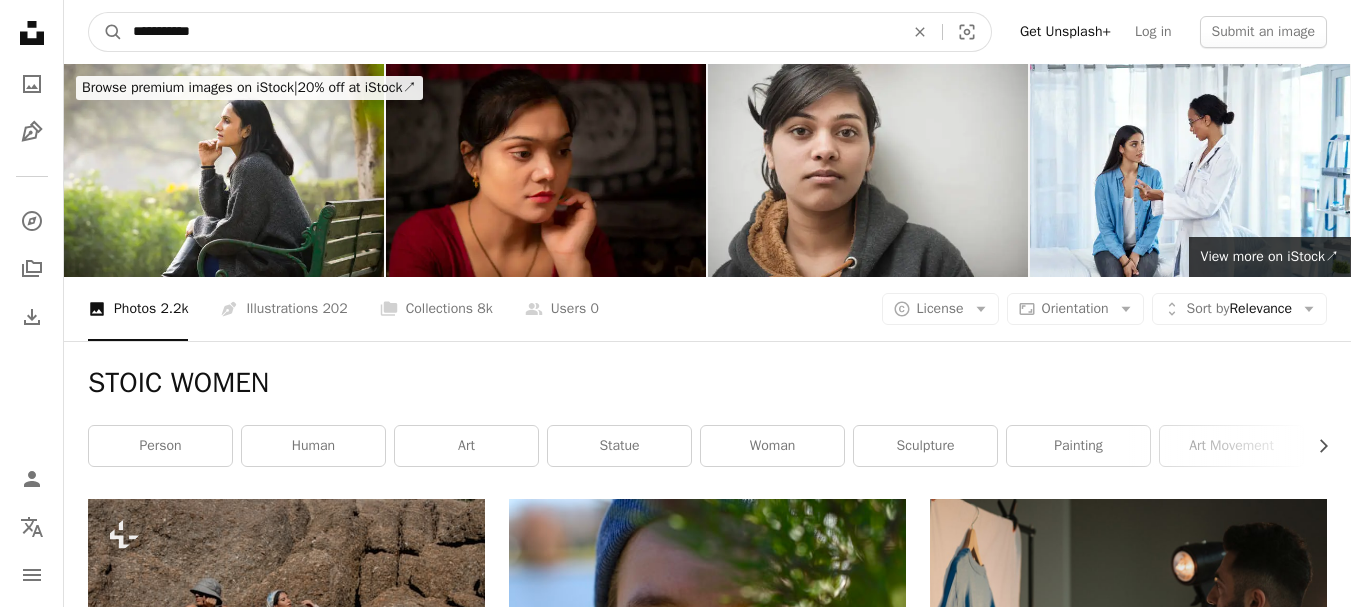 click on "**********" at bounding box center [510, 32] 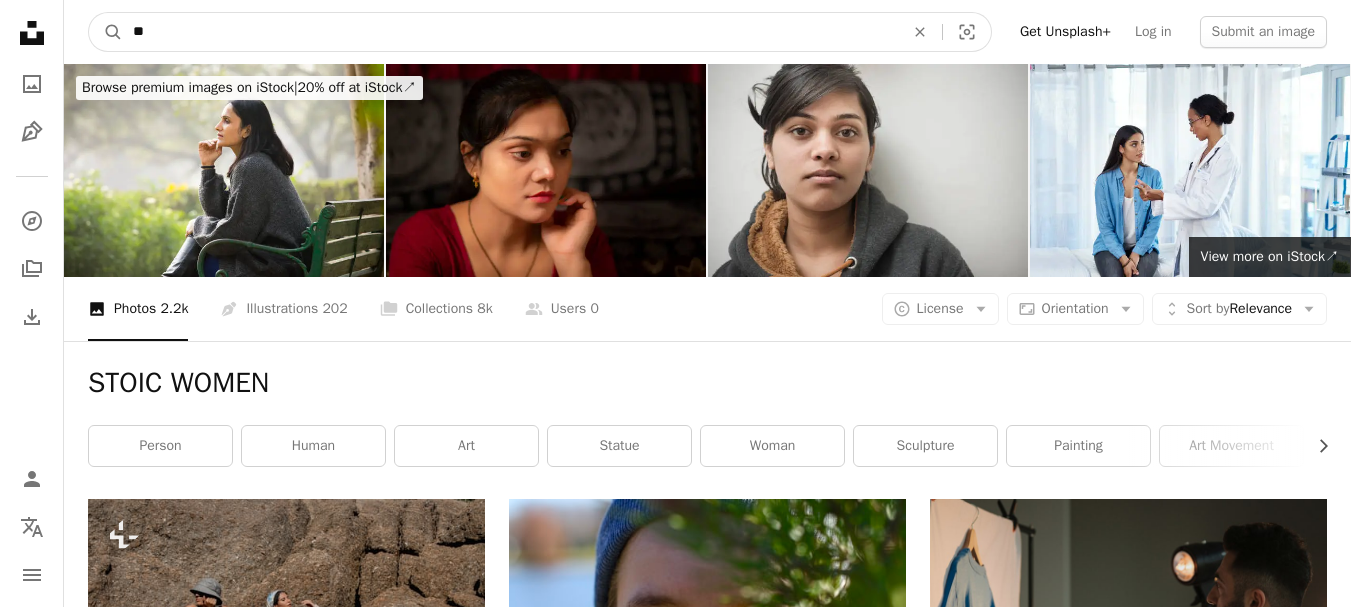 type on "*" 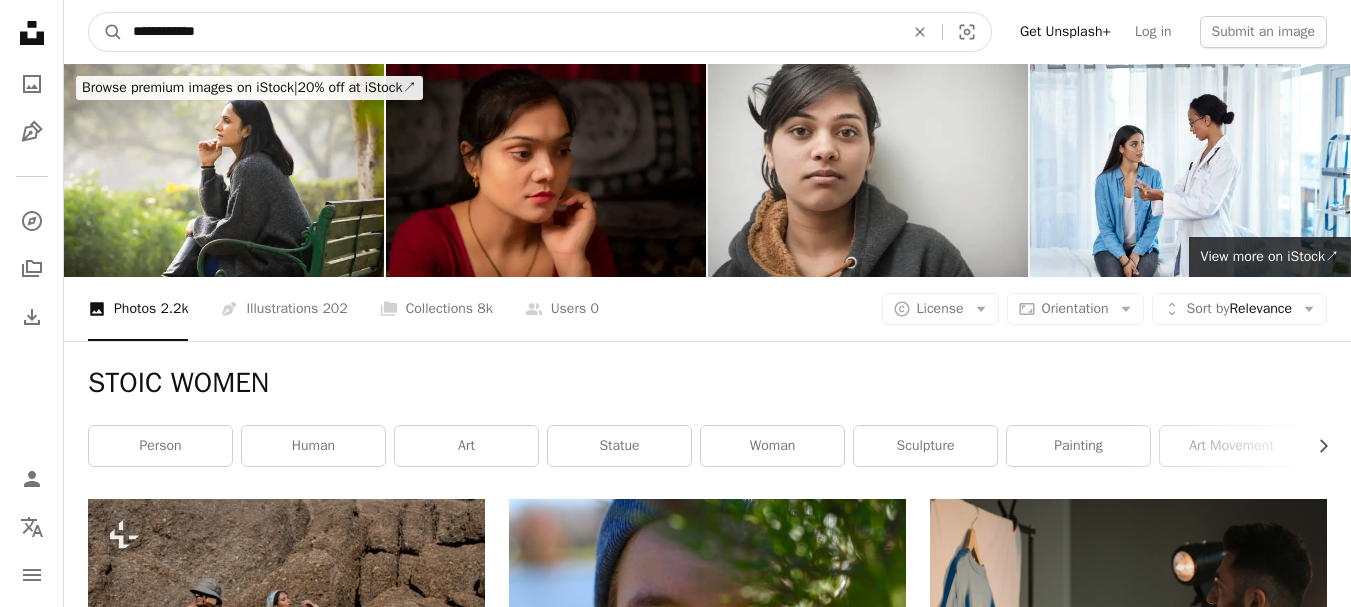 type on "**********" 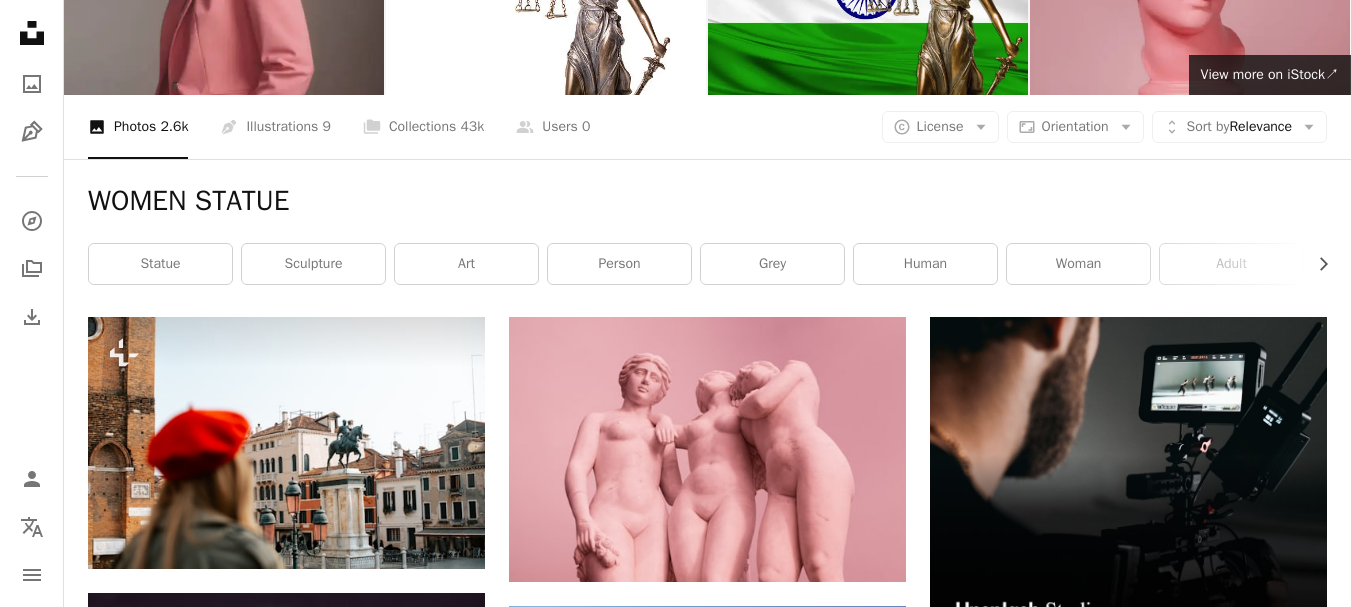 scroll, scrollTop: 0, scrollLeft: 0, axis: both 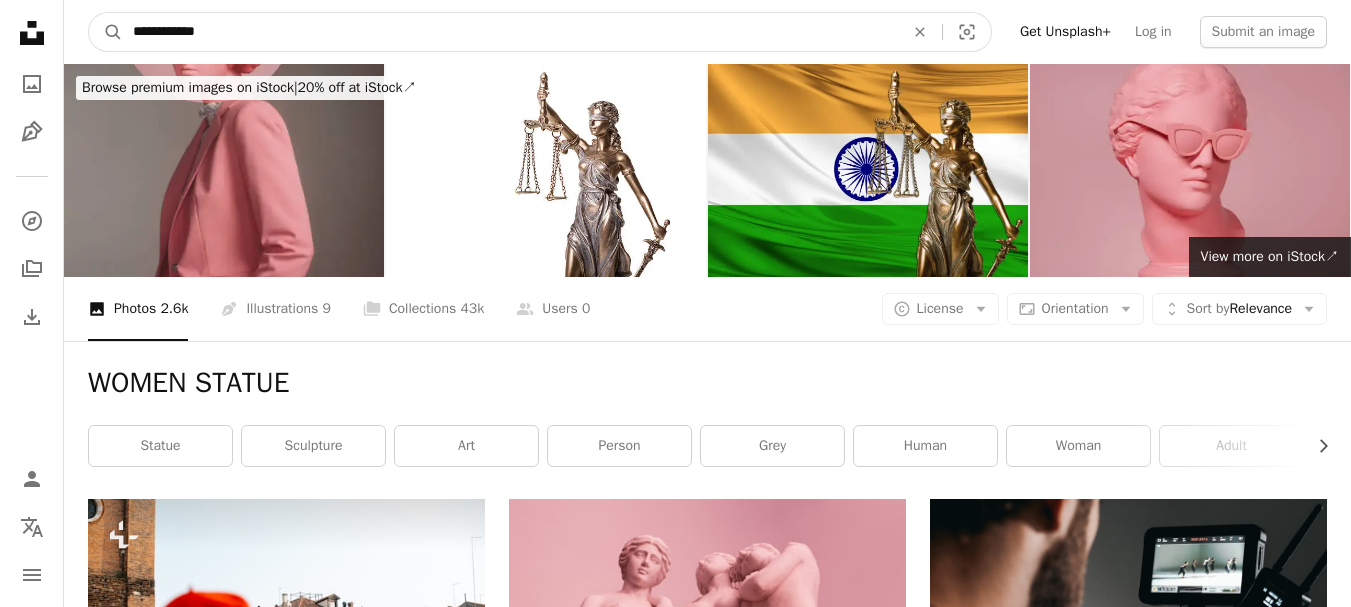 click on "**********" at bounding box center (510, 32) 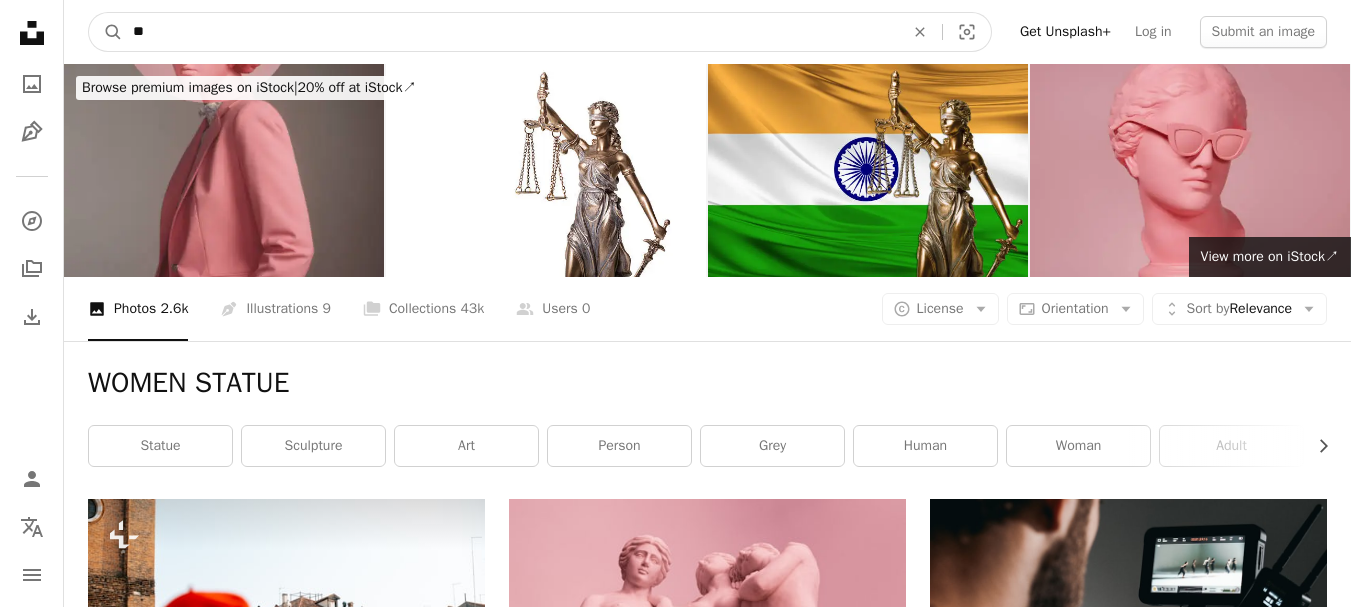 type on "*" 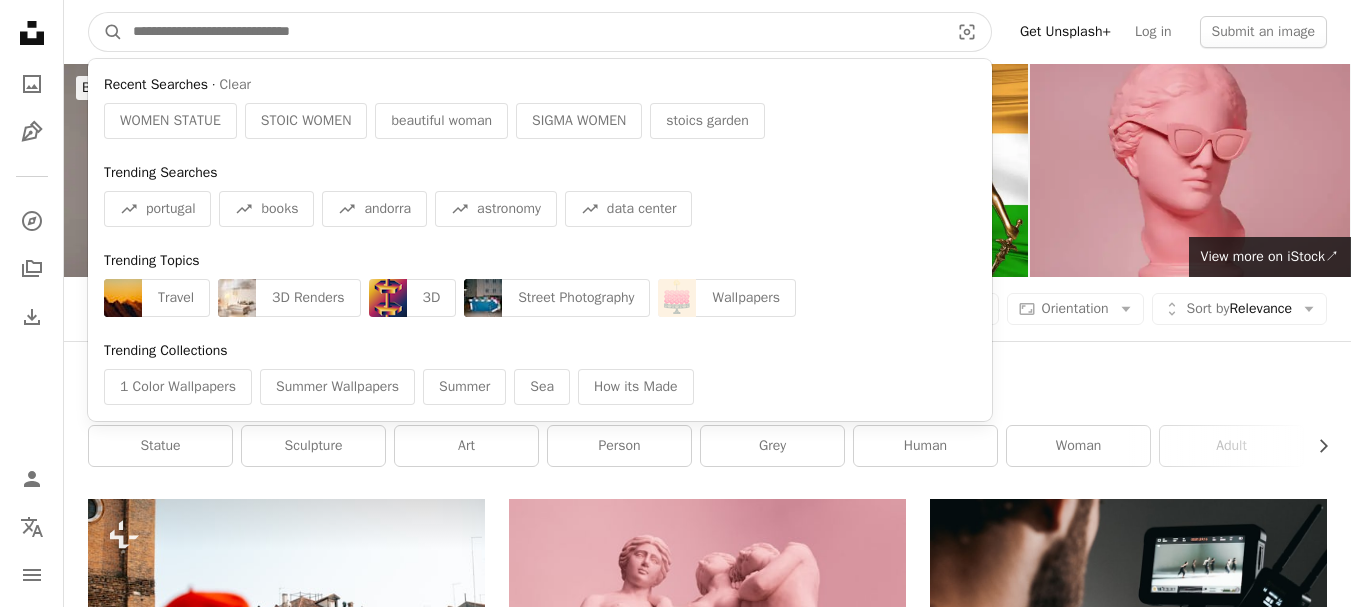 type on "*" 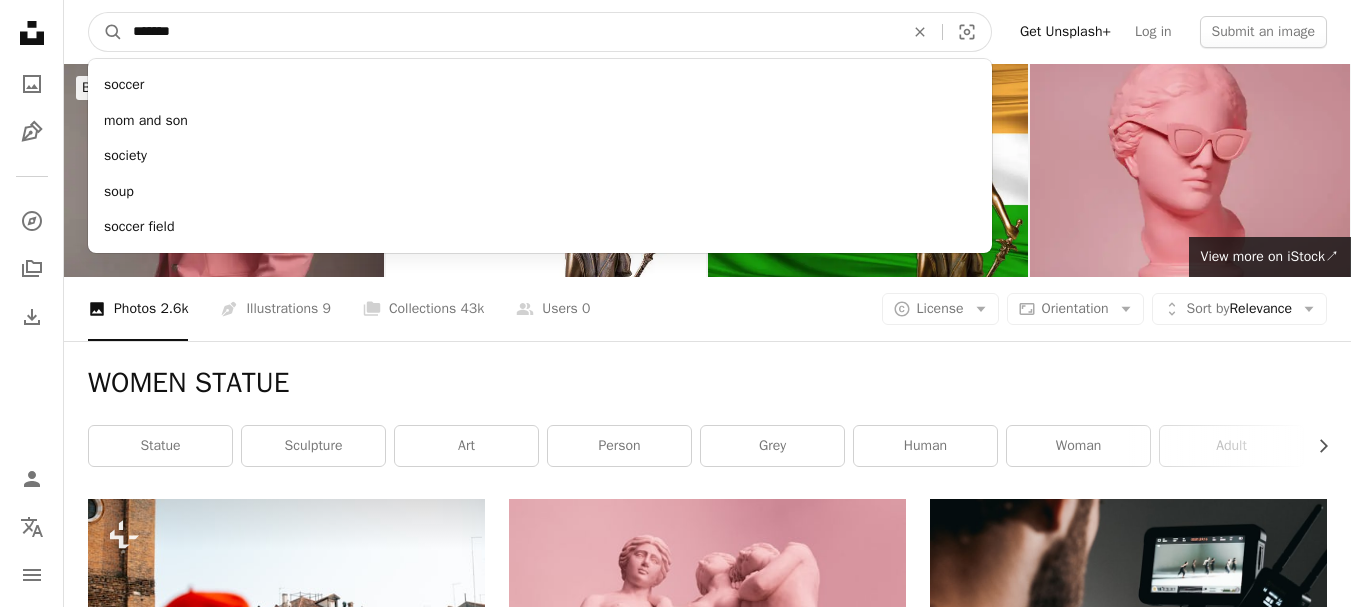 type on "*******" 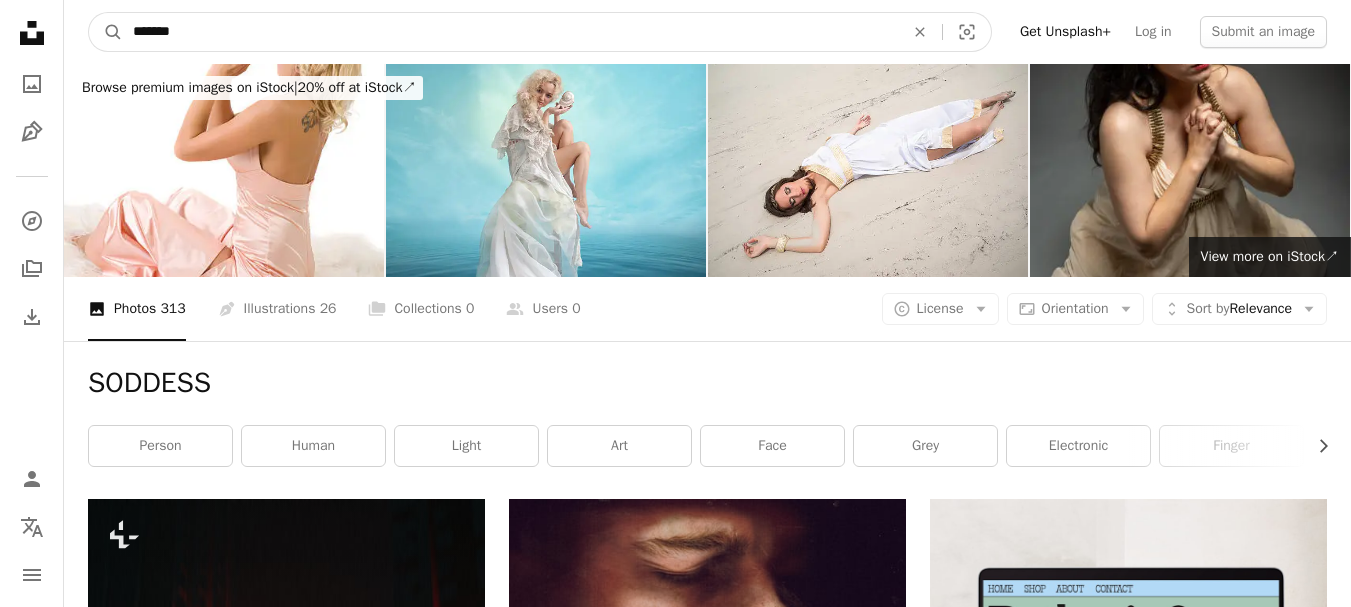 click on "*******" at bounding box center [510, 32] 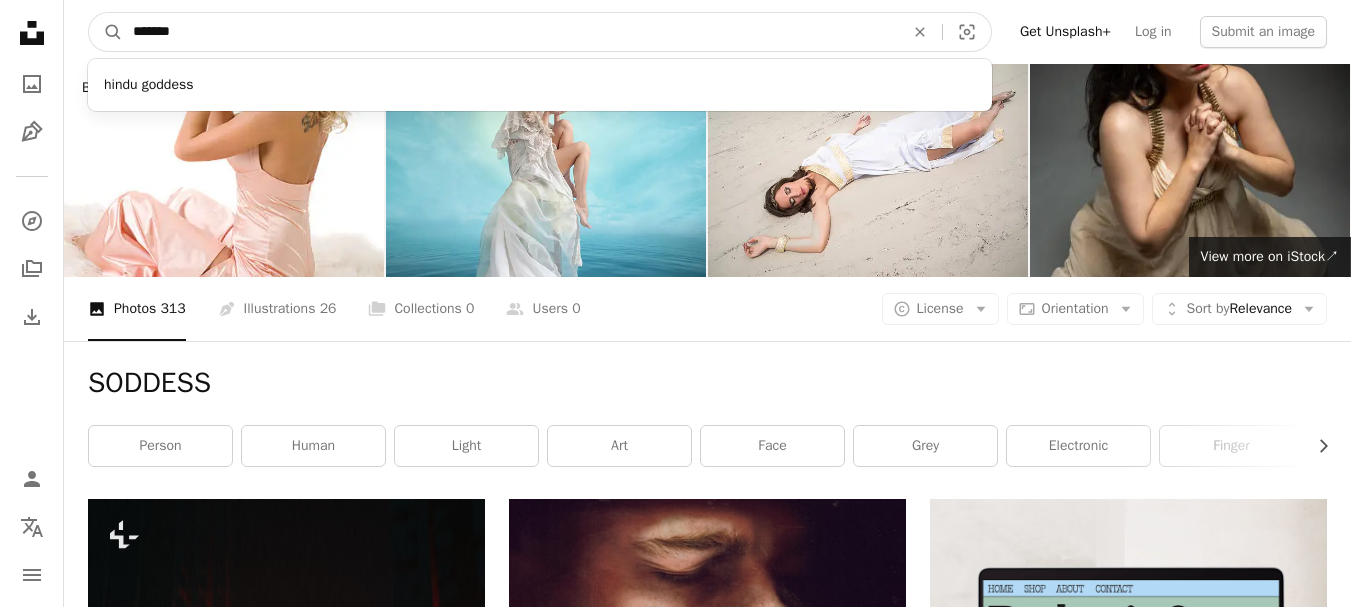 click on "*******" at bounding box center [510, 32] 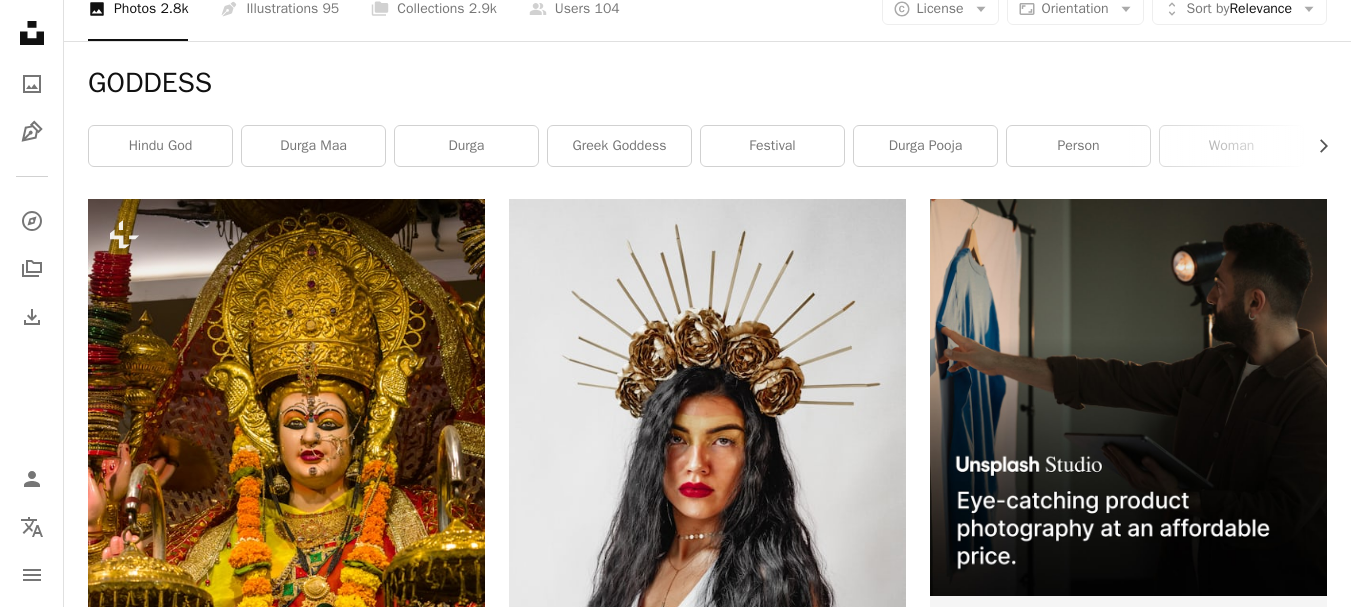 scroll, scrollTop: 0, scrollLeft: 0, axis: both 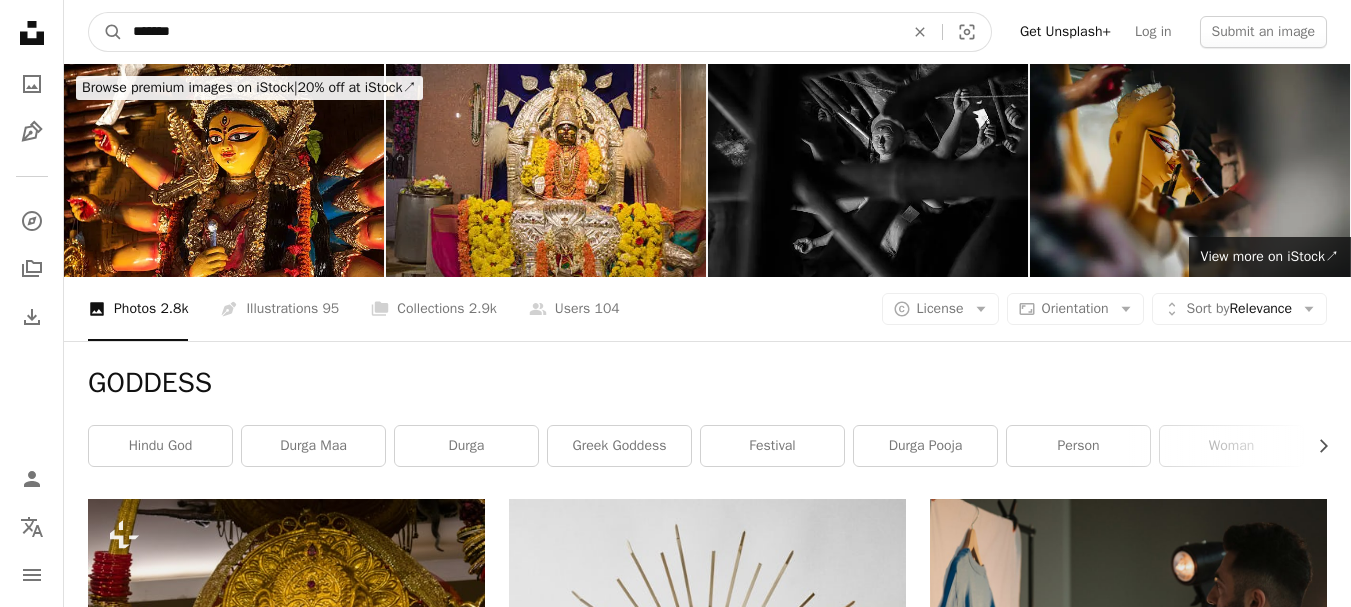 click on "*******" at bounding box center (510, 32) 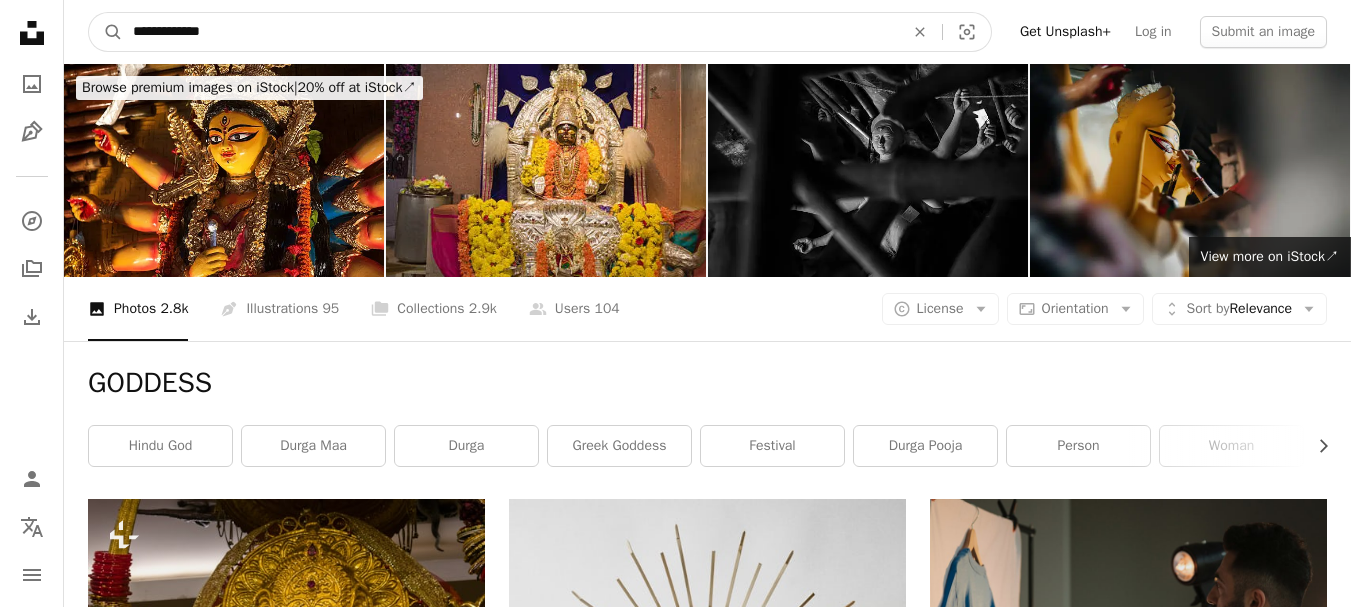 type on "**********" 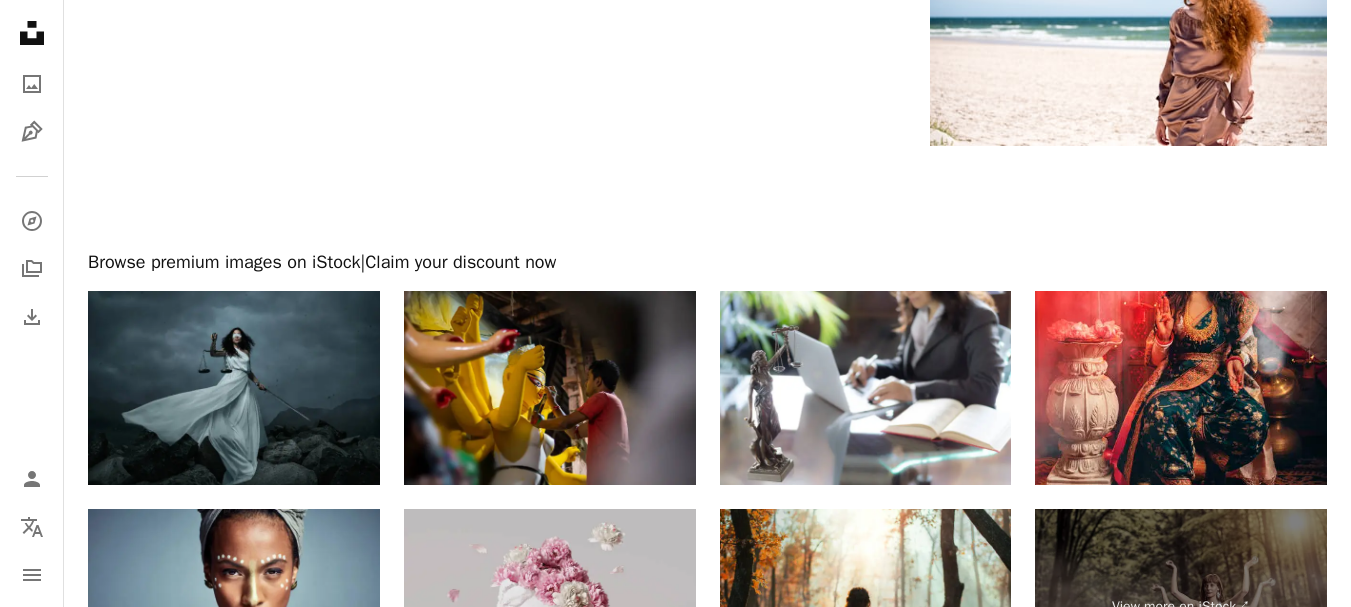 scroll, scrollTop: 4128, scrollLeft: 0, axis: vertical 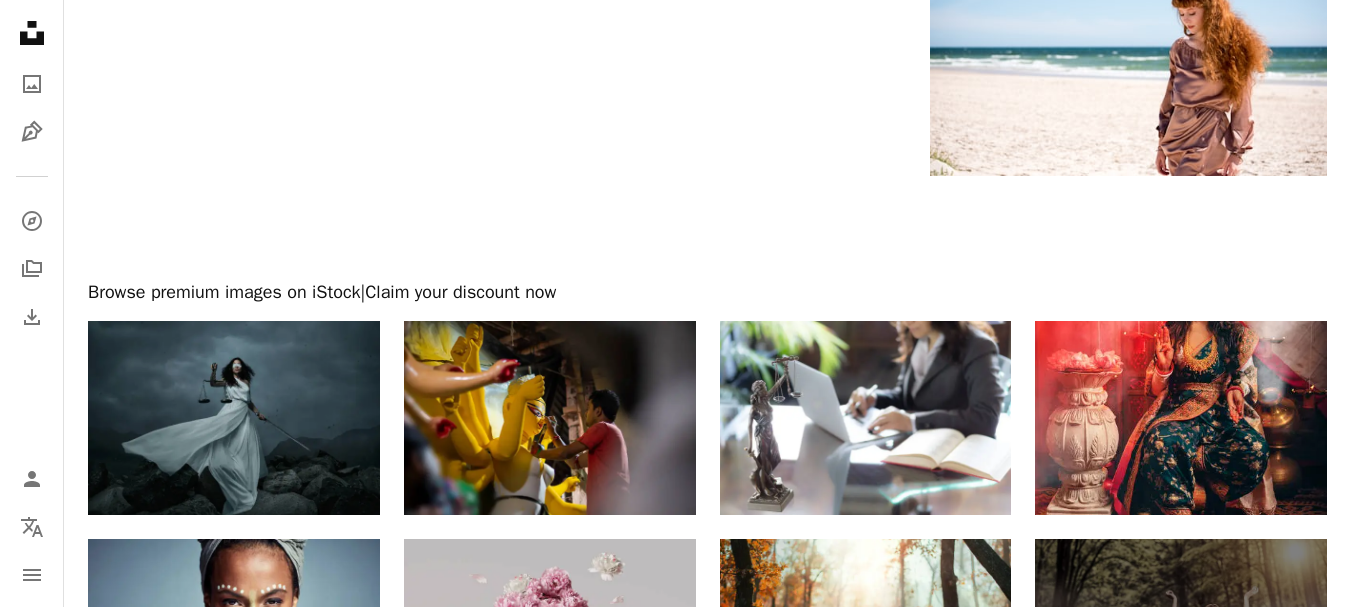 click at bounding box center (234, 418) 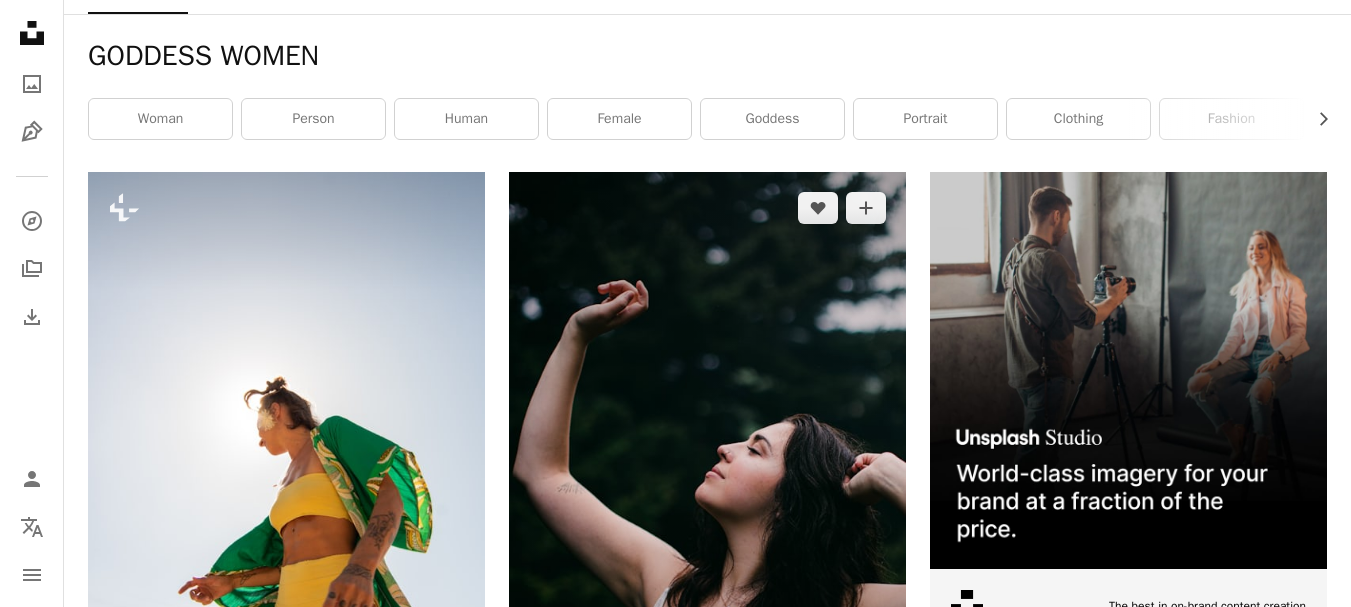 scroll, scrollTop: 0, scrollLeft: 0, axis: both 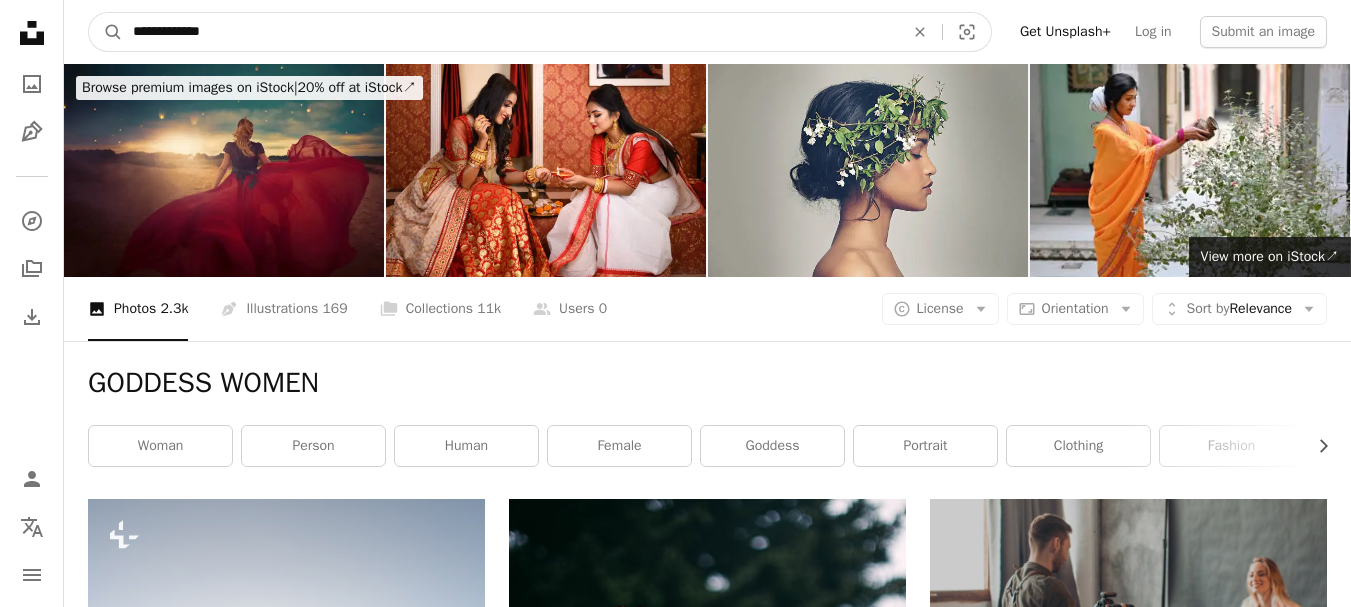 click on "**********" at bounding box center (510, 32) 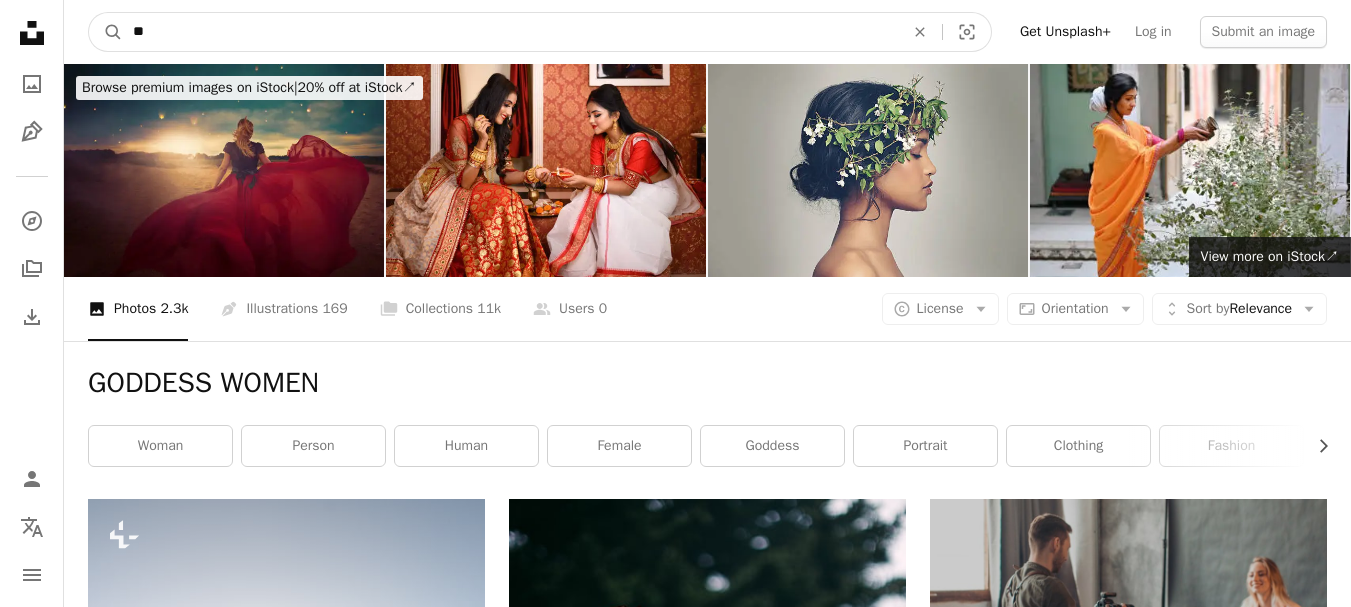 type on "*" 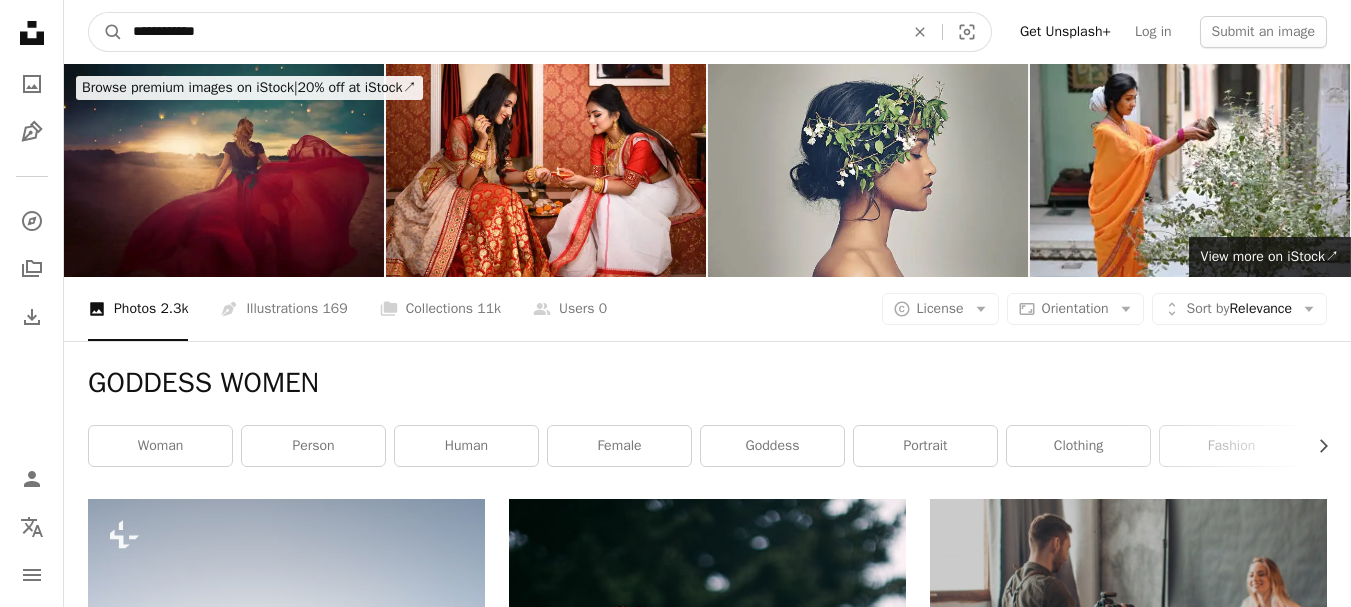 type on "**********" 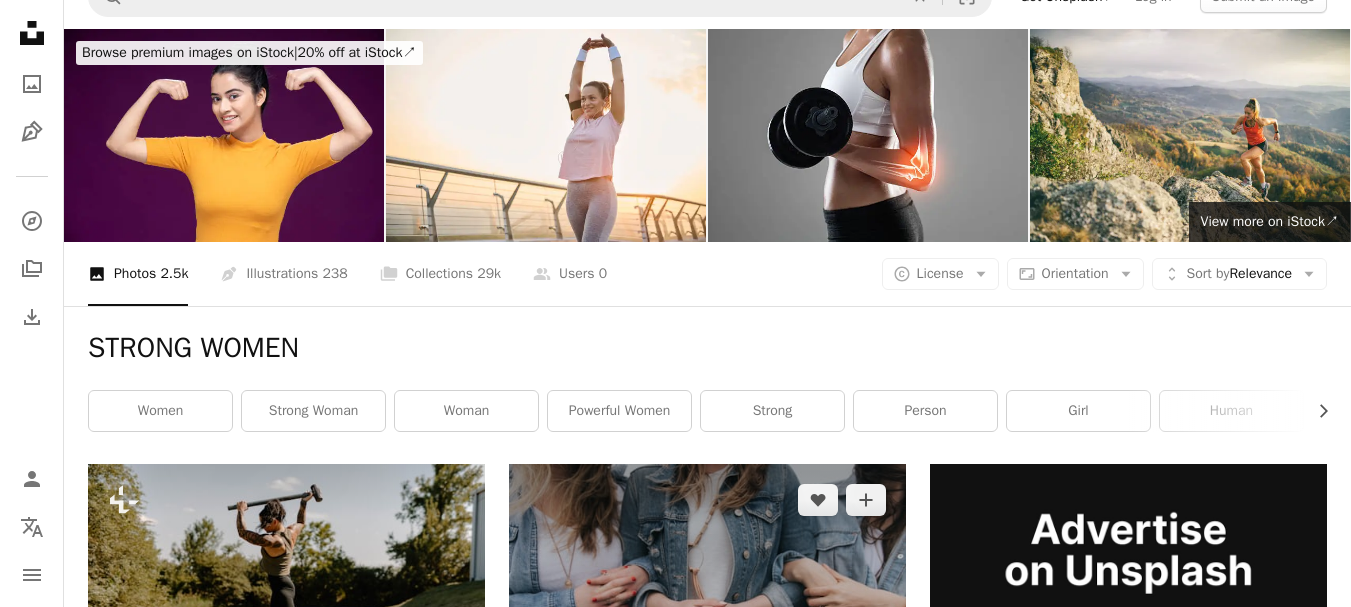 scroll, scrollTop: 0, scrollLeft: 0, axis: both 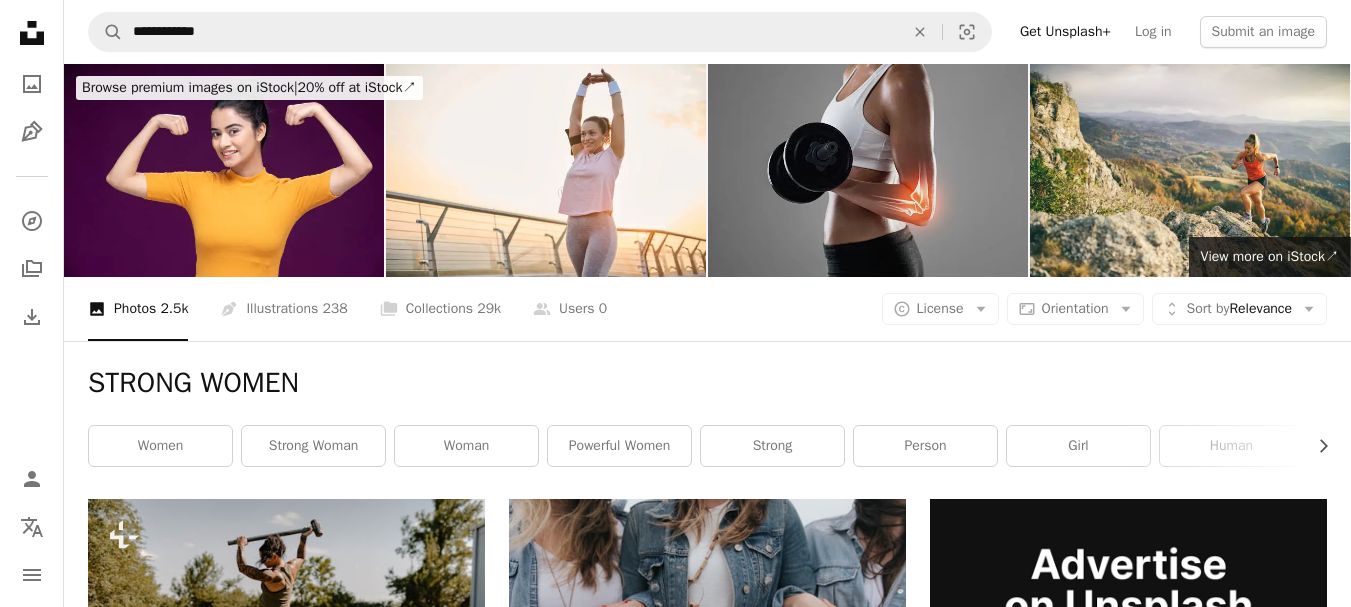 click at bounding box center (868, 170) 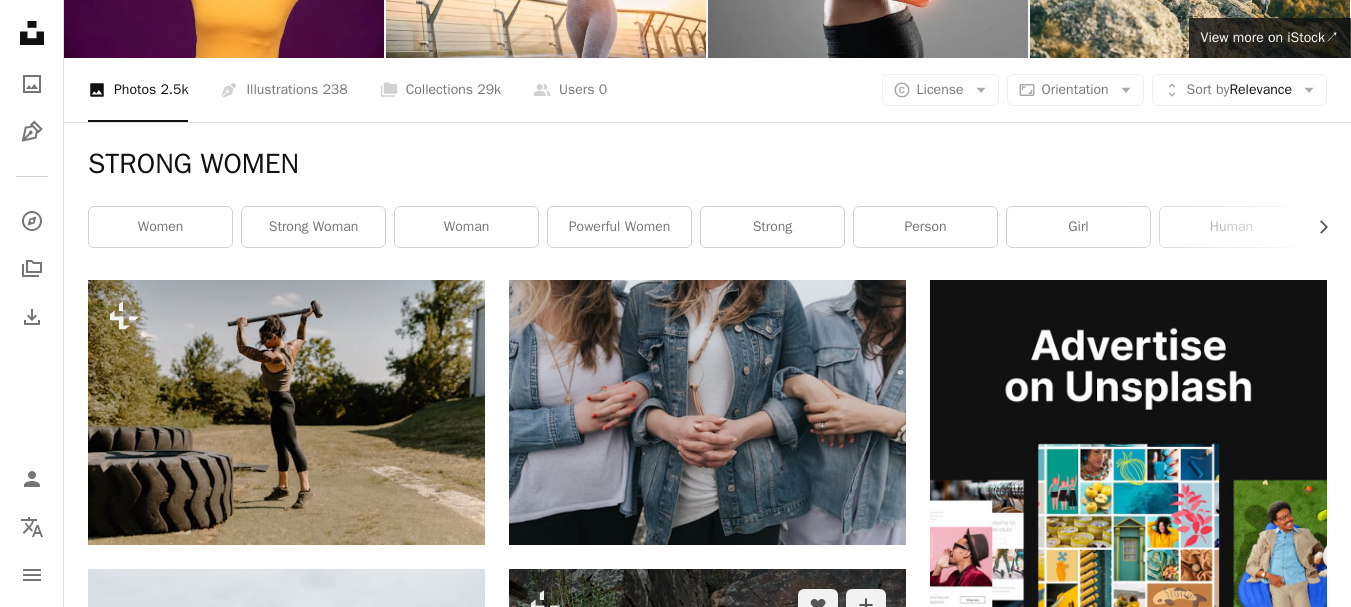 scroll, scrollTop: 0, scrollLeft: 0, axis: both 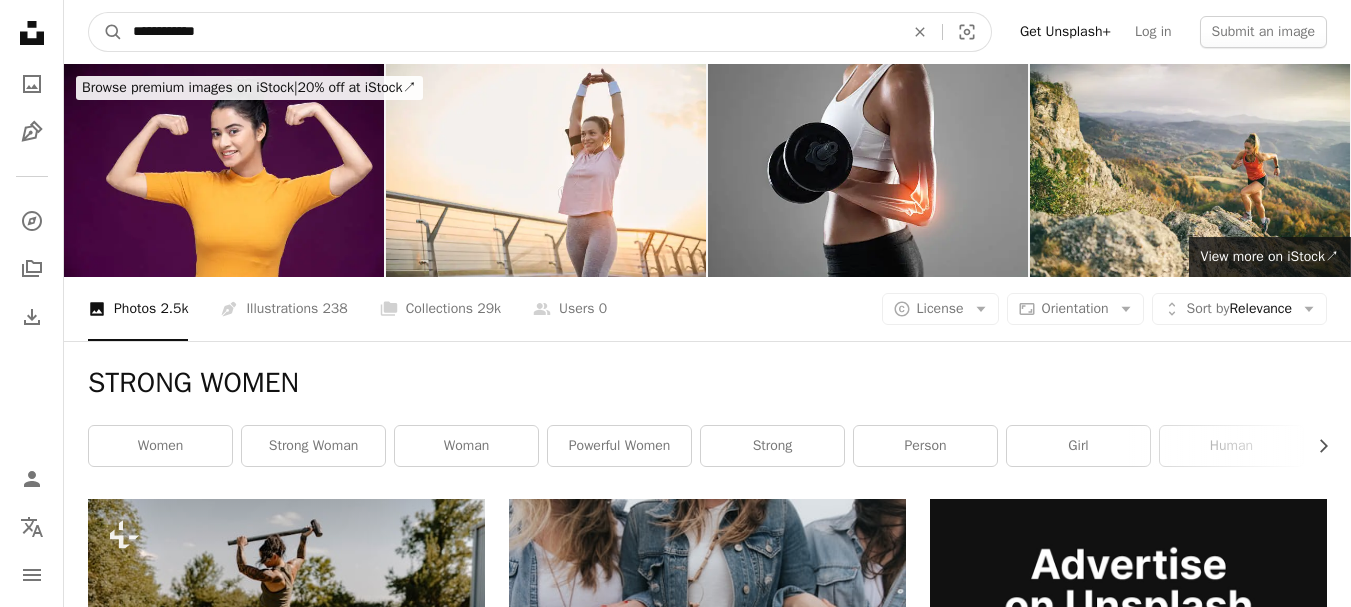 click on "**********" at bounding box center [510, 32] 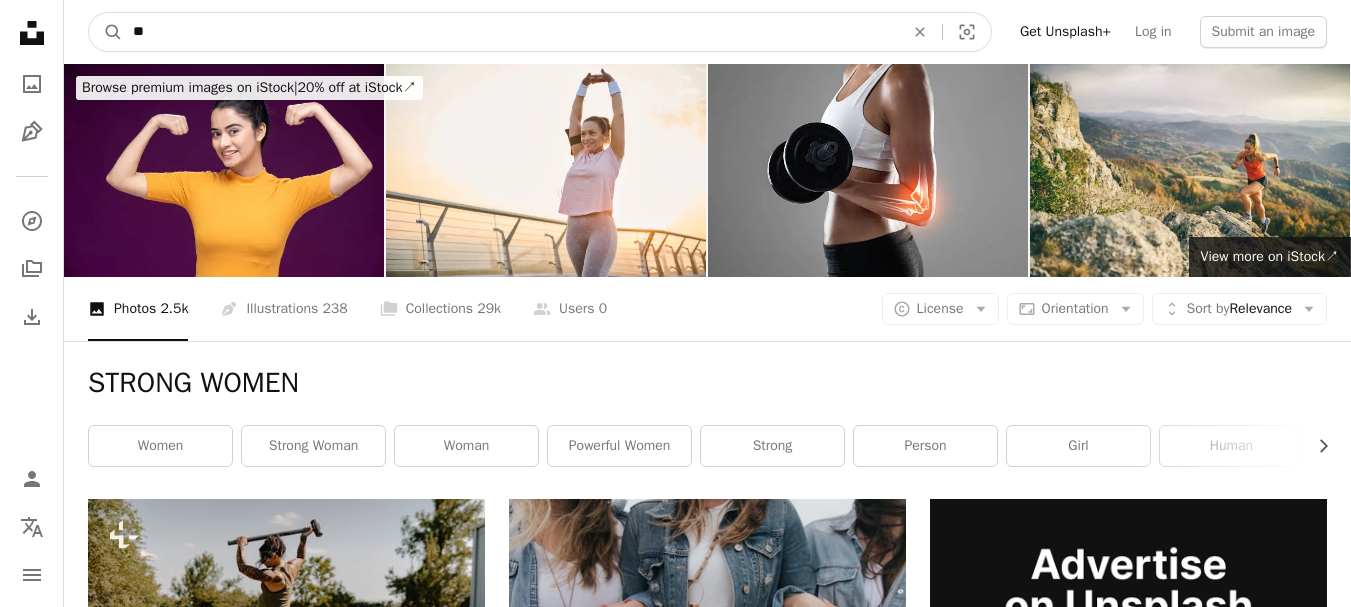 type on "*" 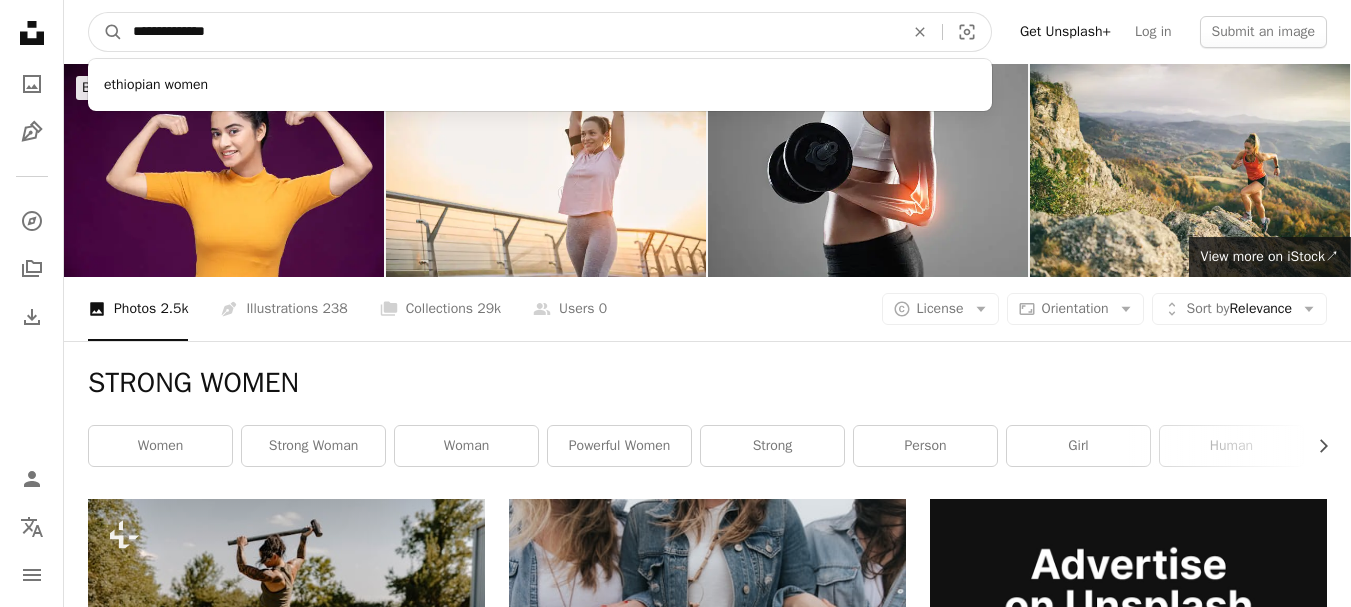 type on "**********" 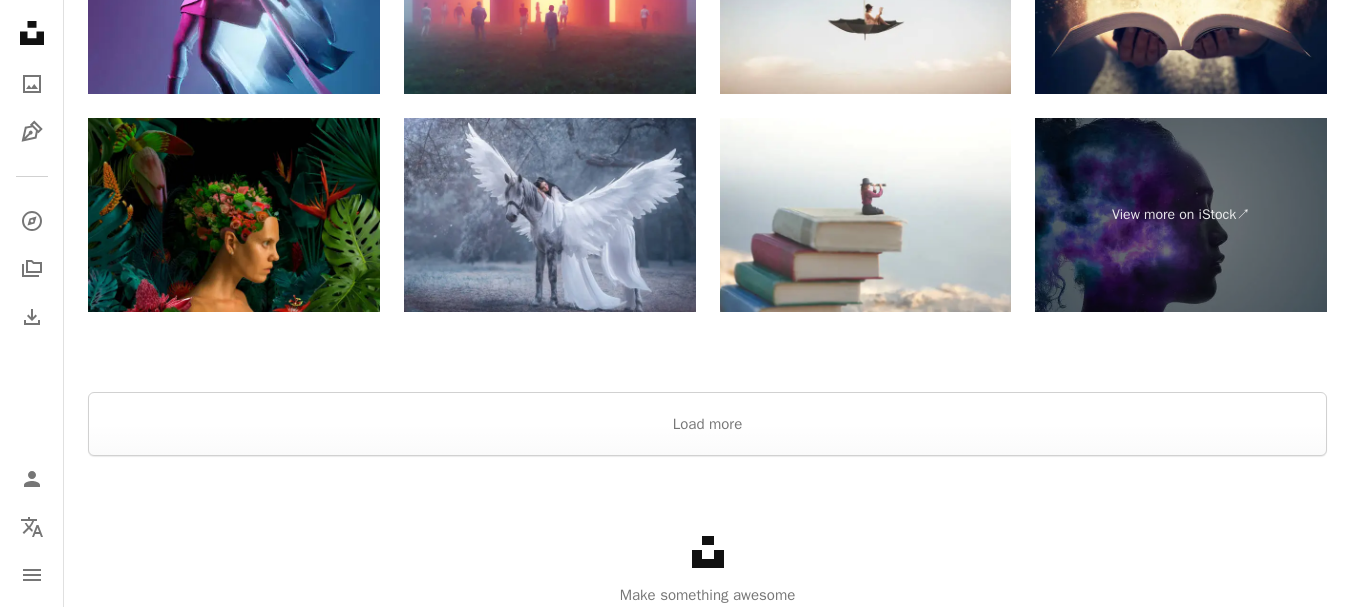 scroll, scrollTop: 3901, scrollLeft: 0, axis: vertical 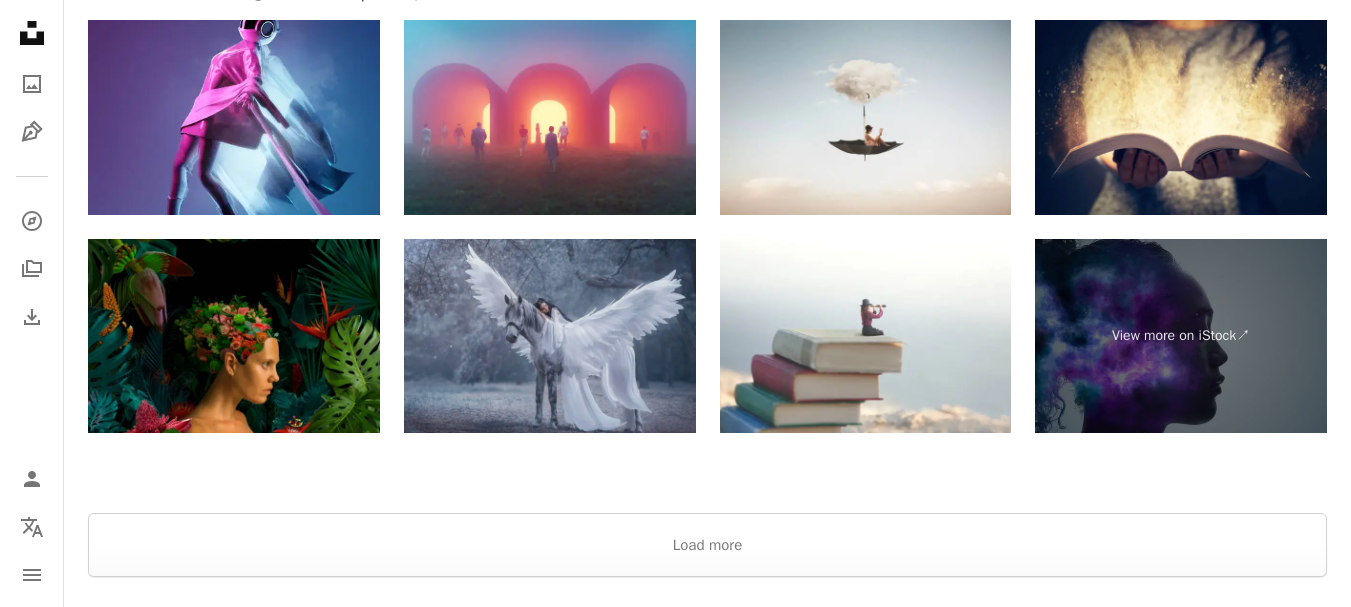 click at bounding box center (550, 336) 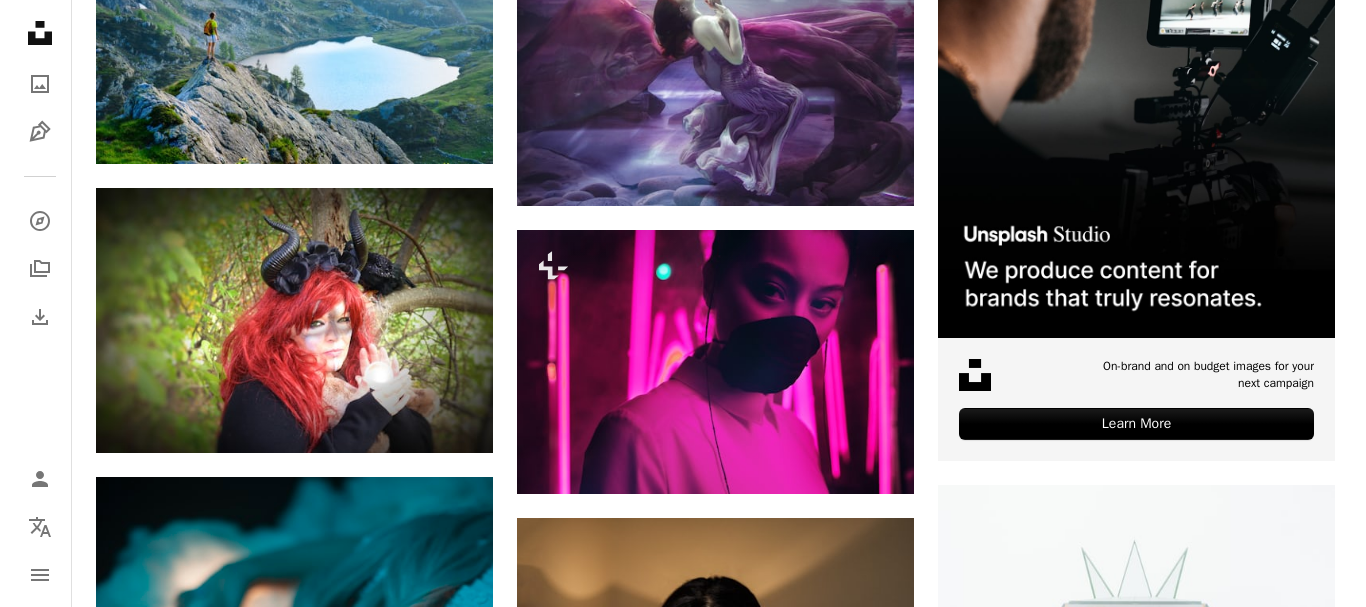 scroll, scrollTop: 701, scrollLeft: 0, axis: vertical 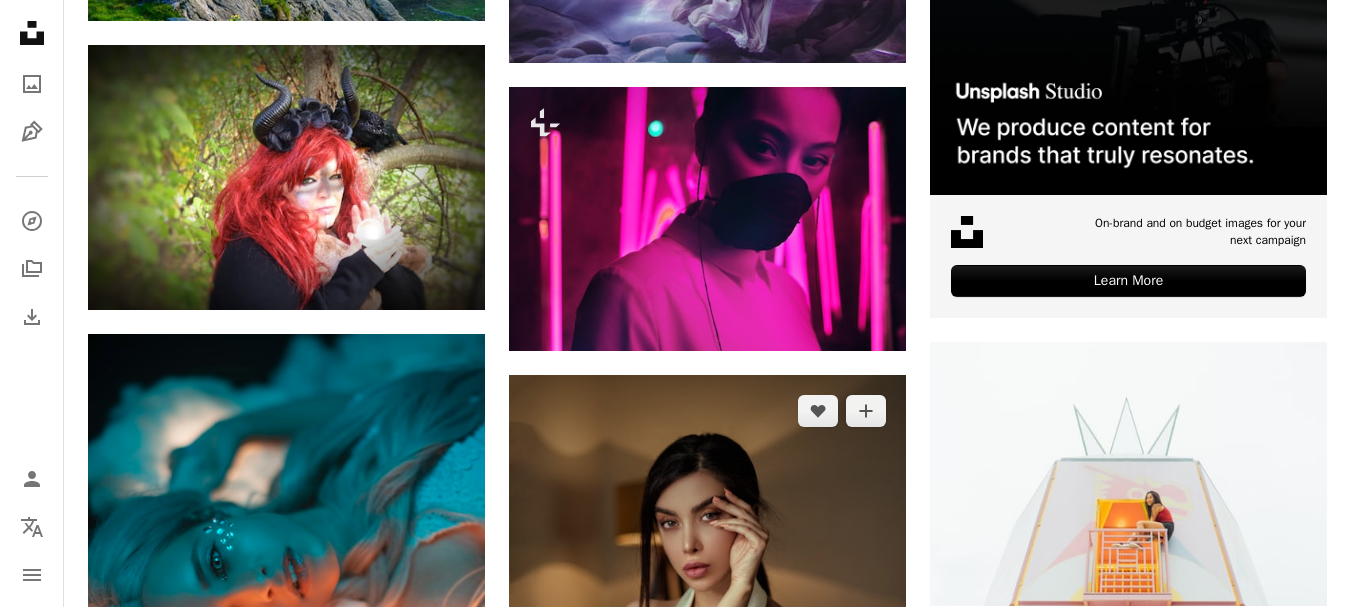 click at bounding box center (707, 600) 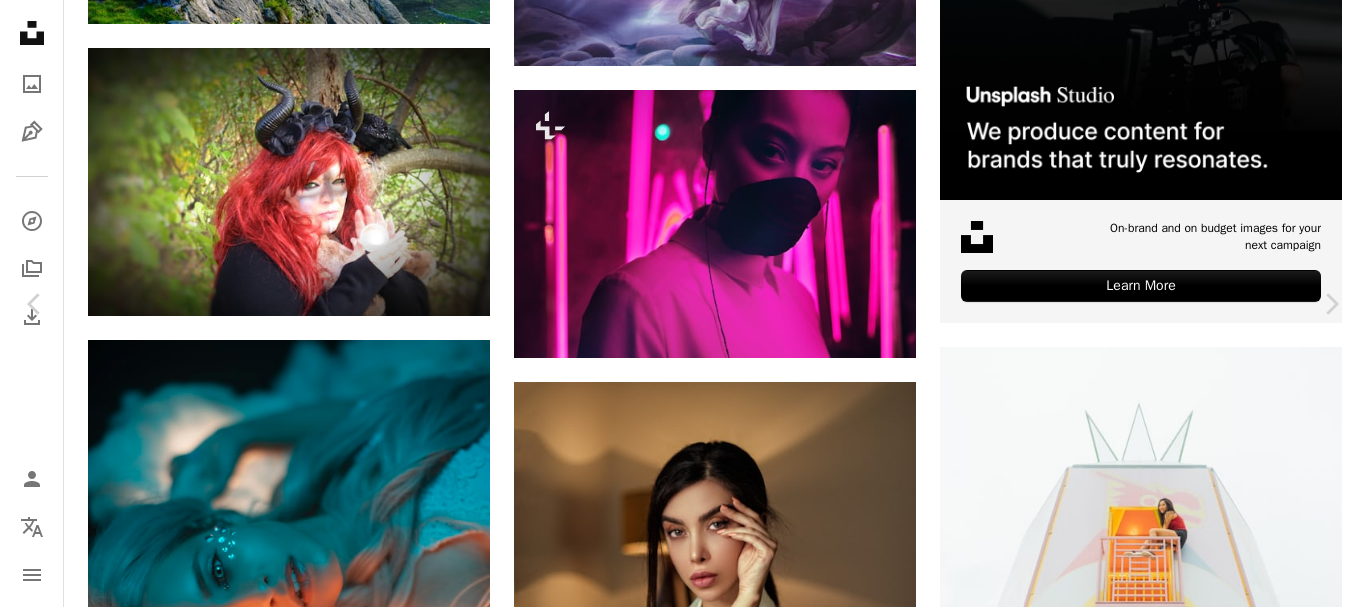 scroll, scrollTop: 0, scrollLeft: 0, axis: both 